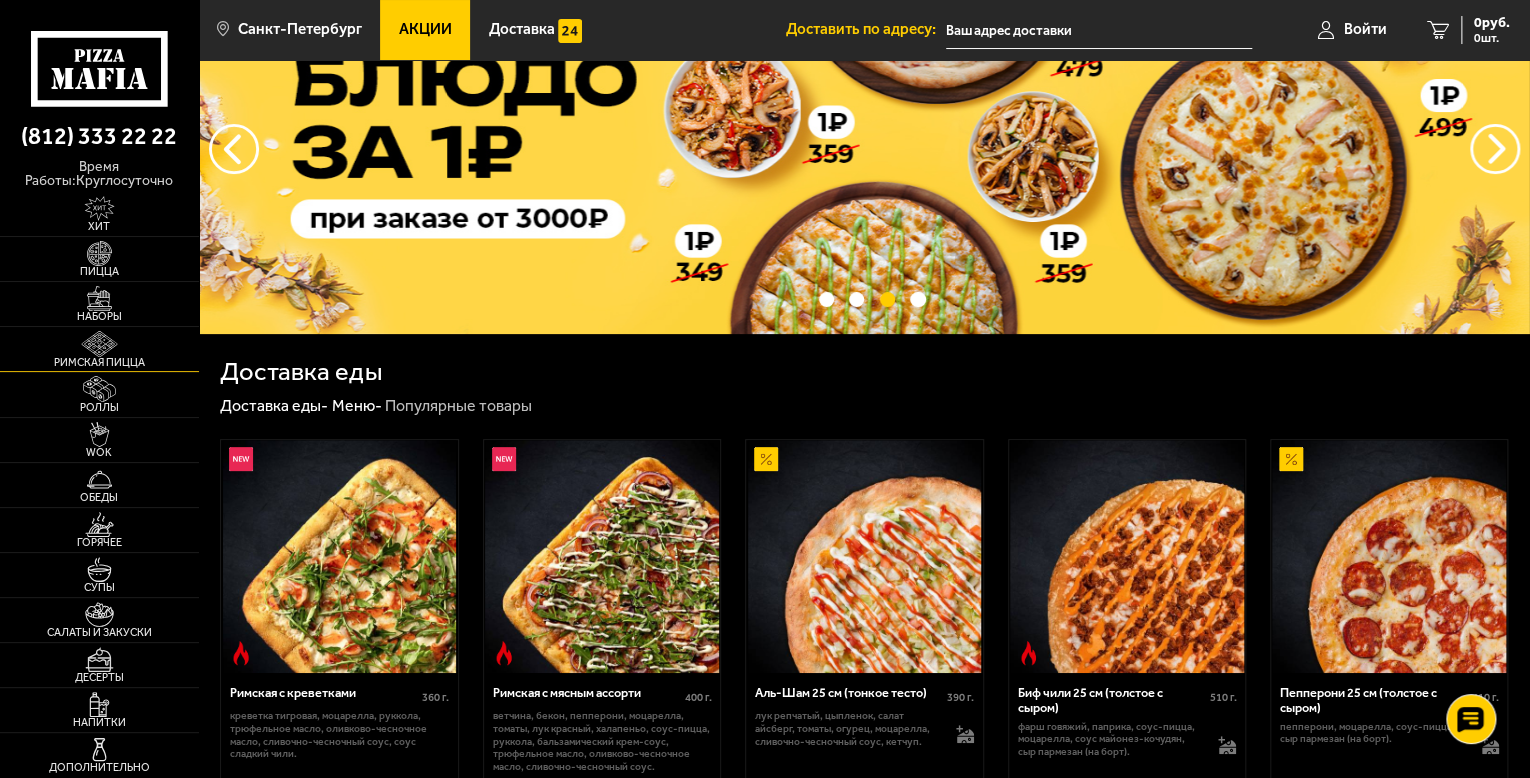 scroll, scrollTop: 0, scrollLeft: 0, axis: both 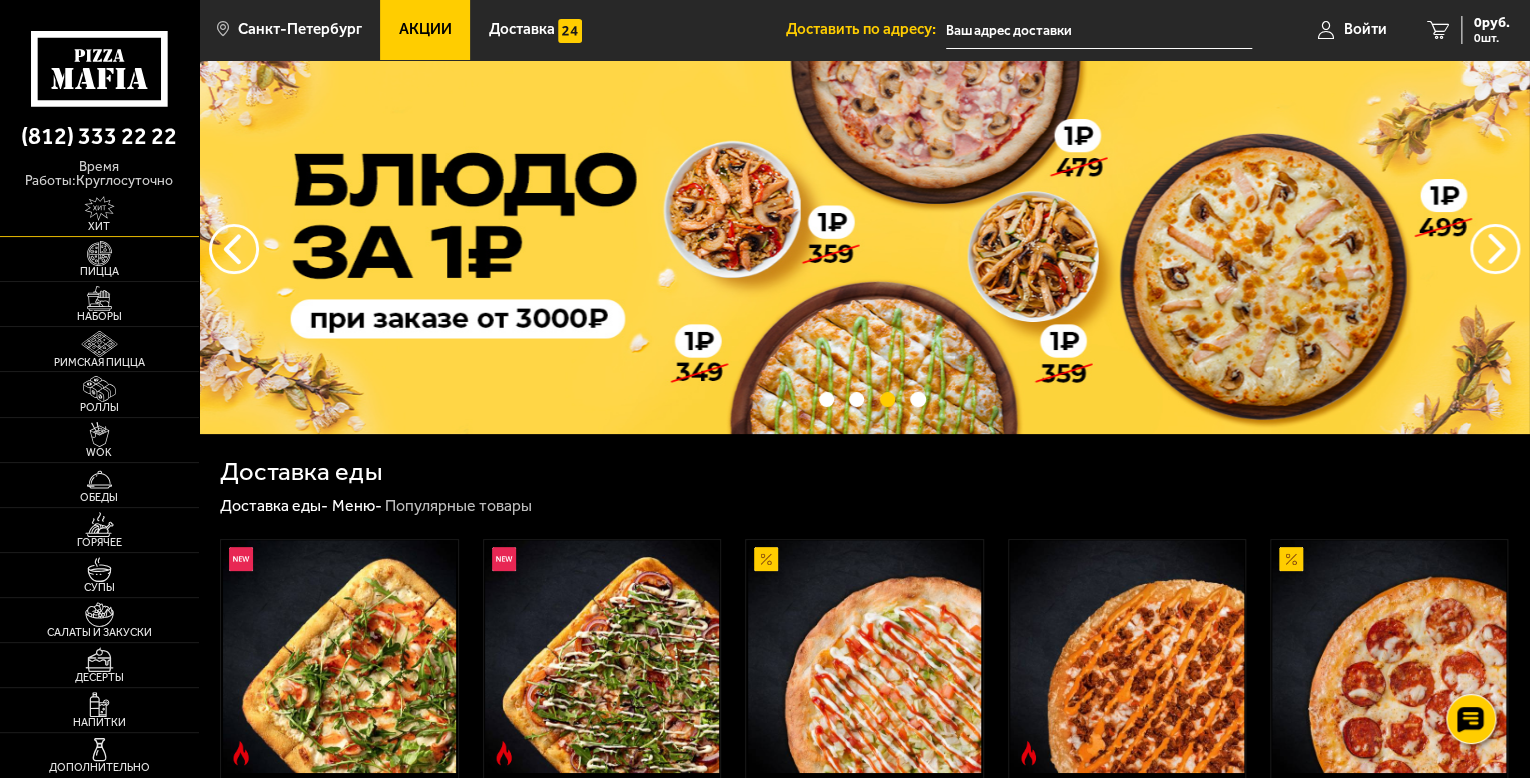 click at bounding box center (99, 208) 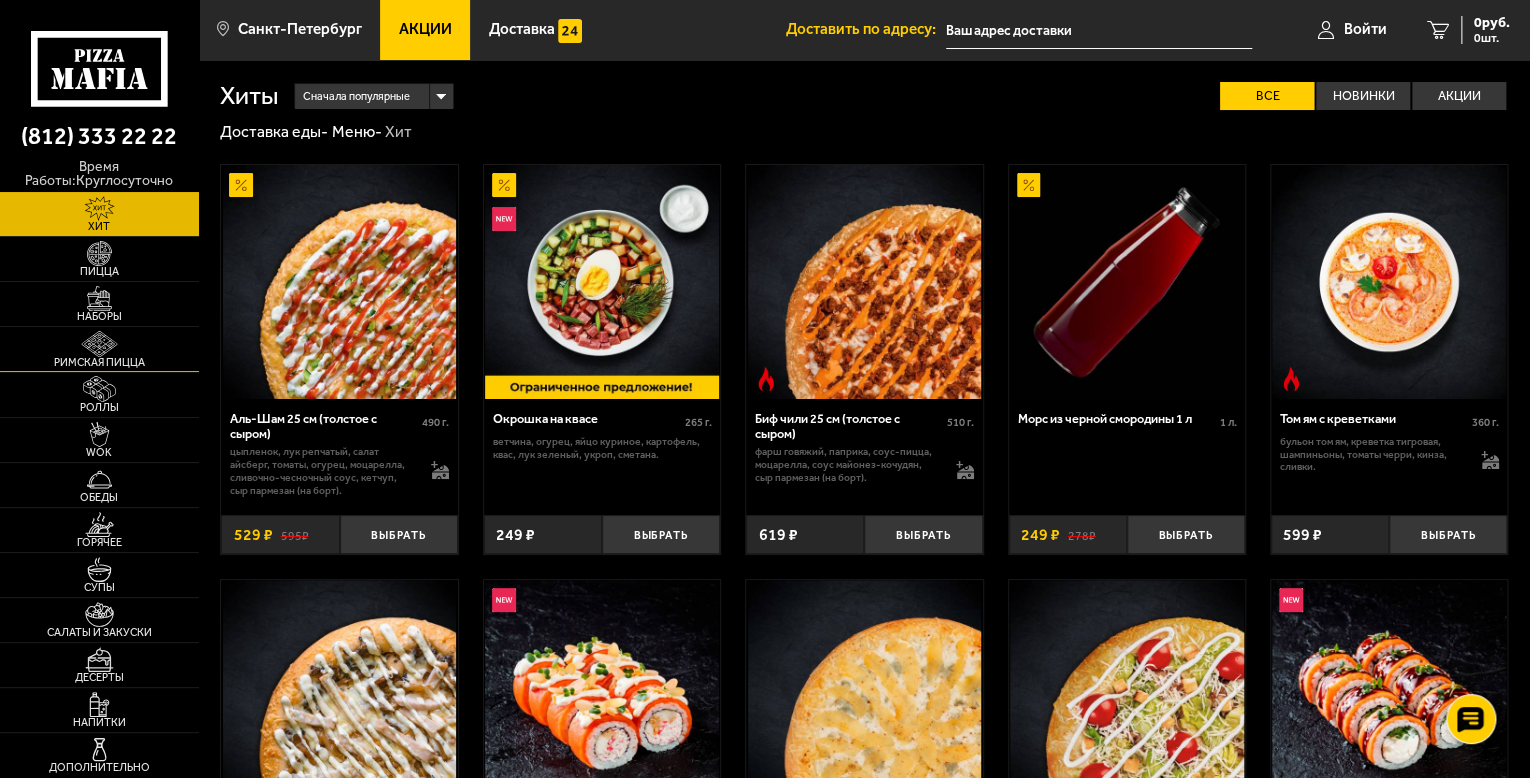 click at bounding box center (99, 343) 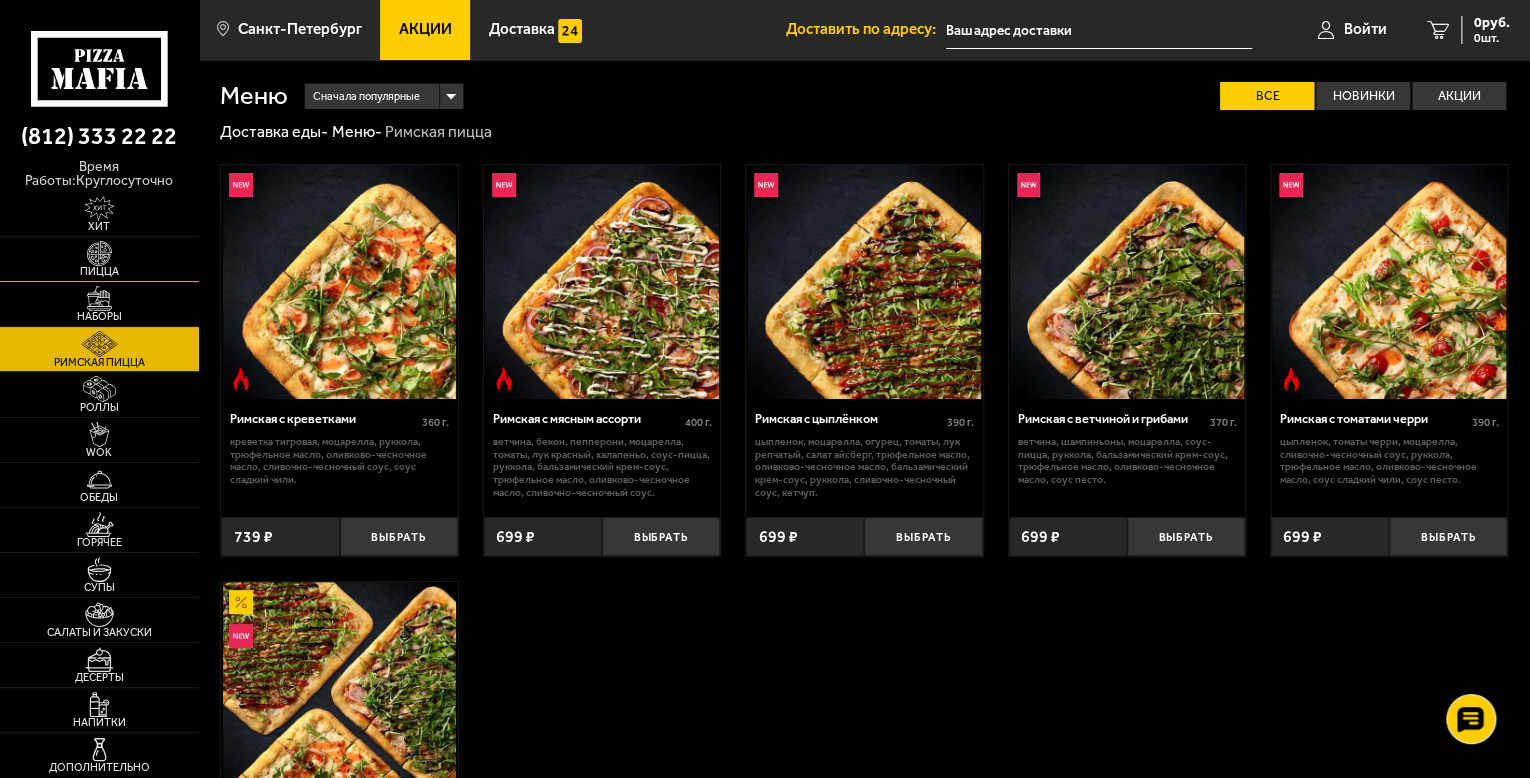 click at bounding box center (99, 253) 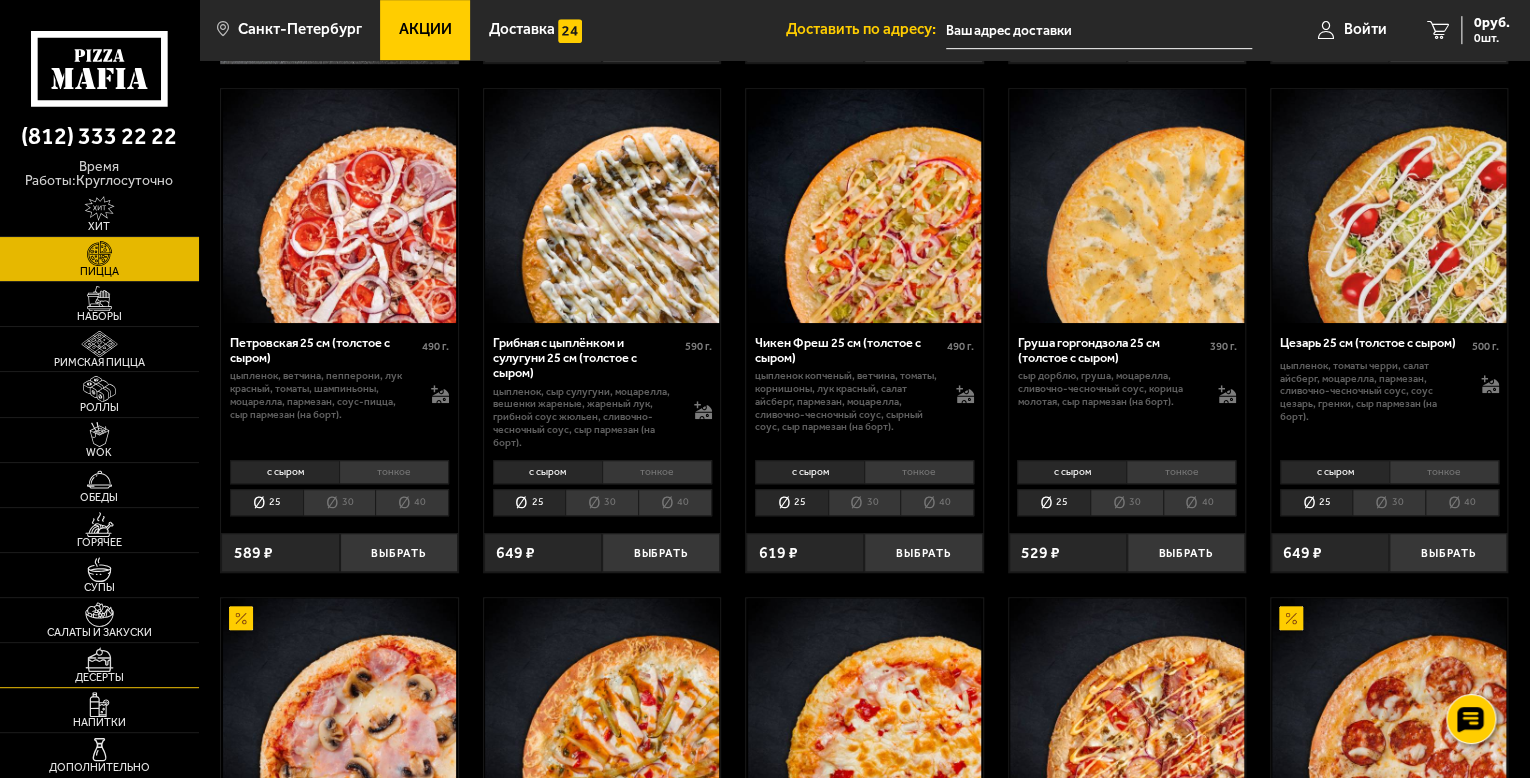 scroll, scrollTop: 600, scrollLeft: 0, axis: vertical 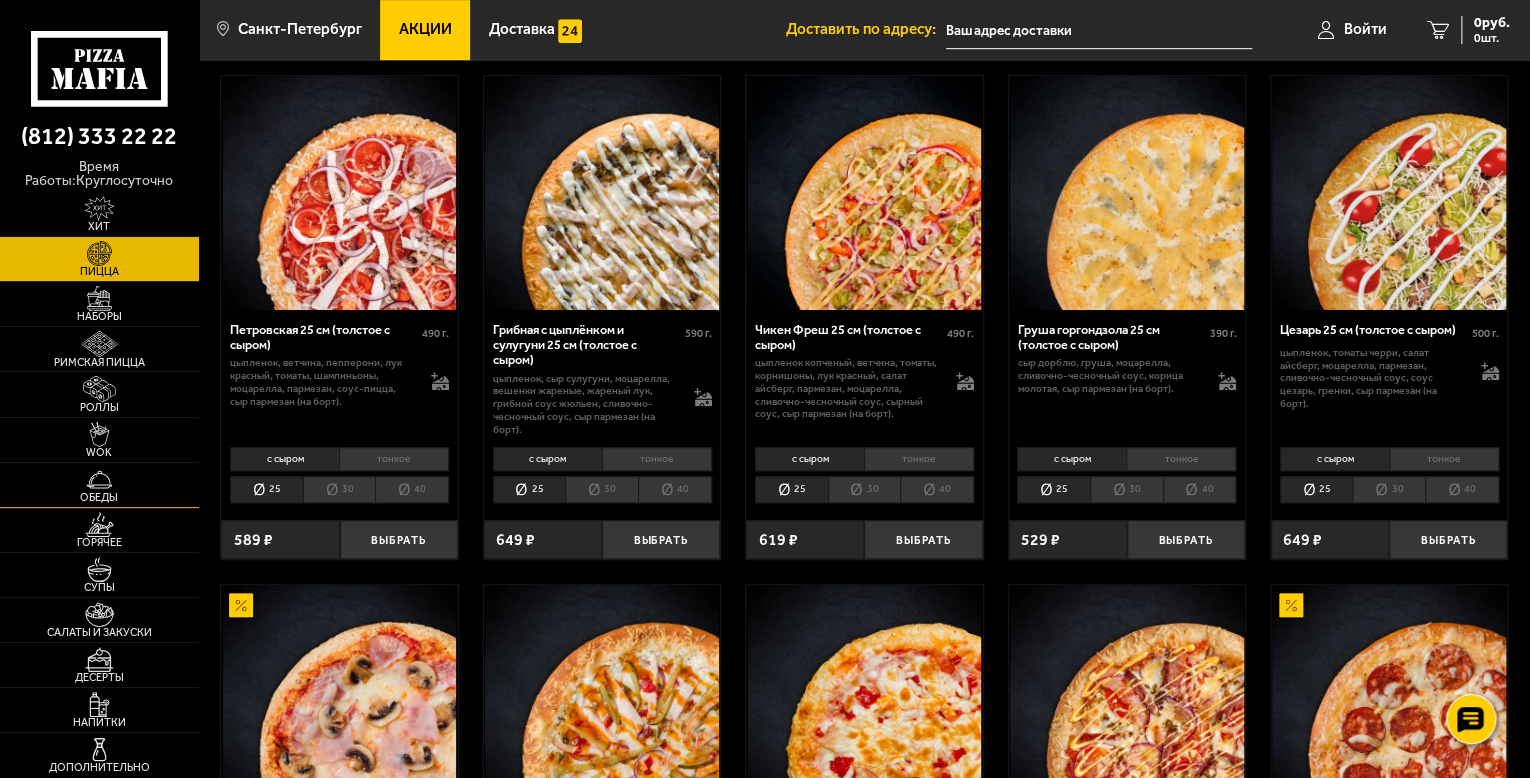 click at bounding box center [99, 479] 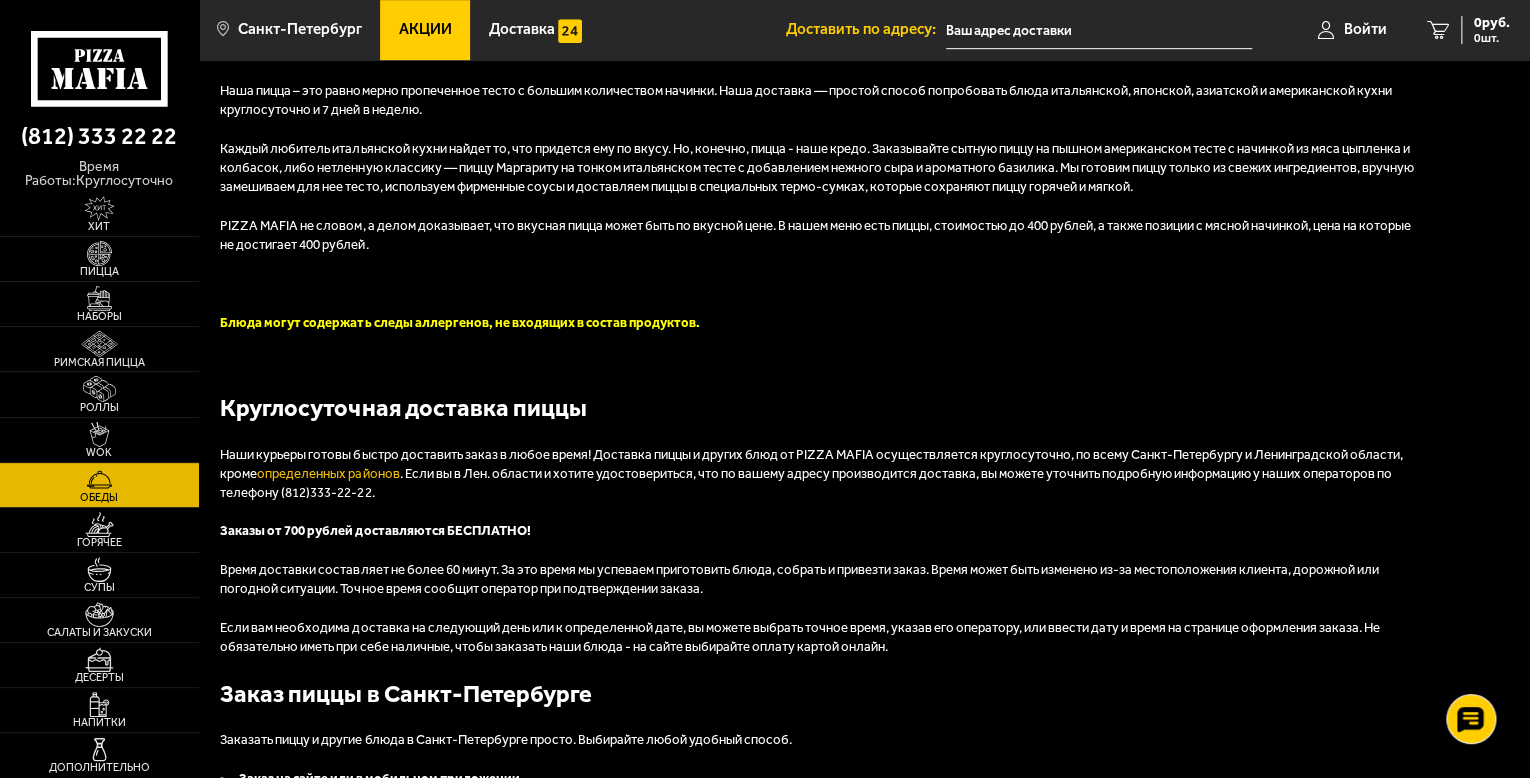 scroll, scrollTop: 0, scrollLeft: 0, axis: both 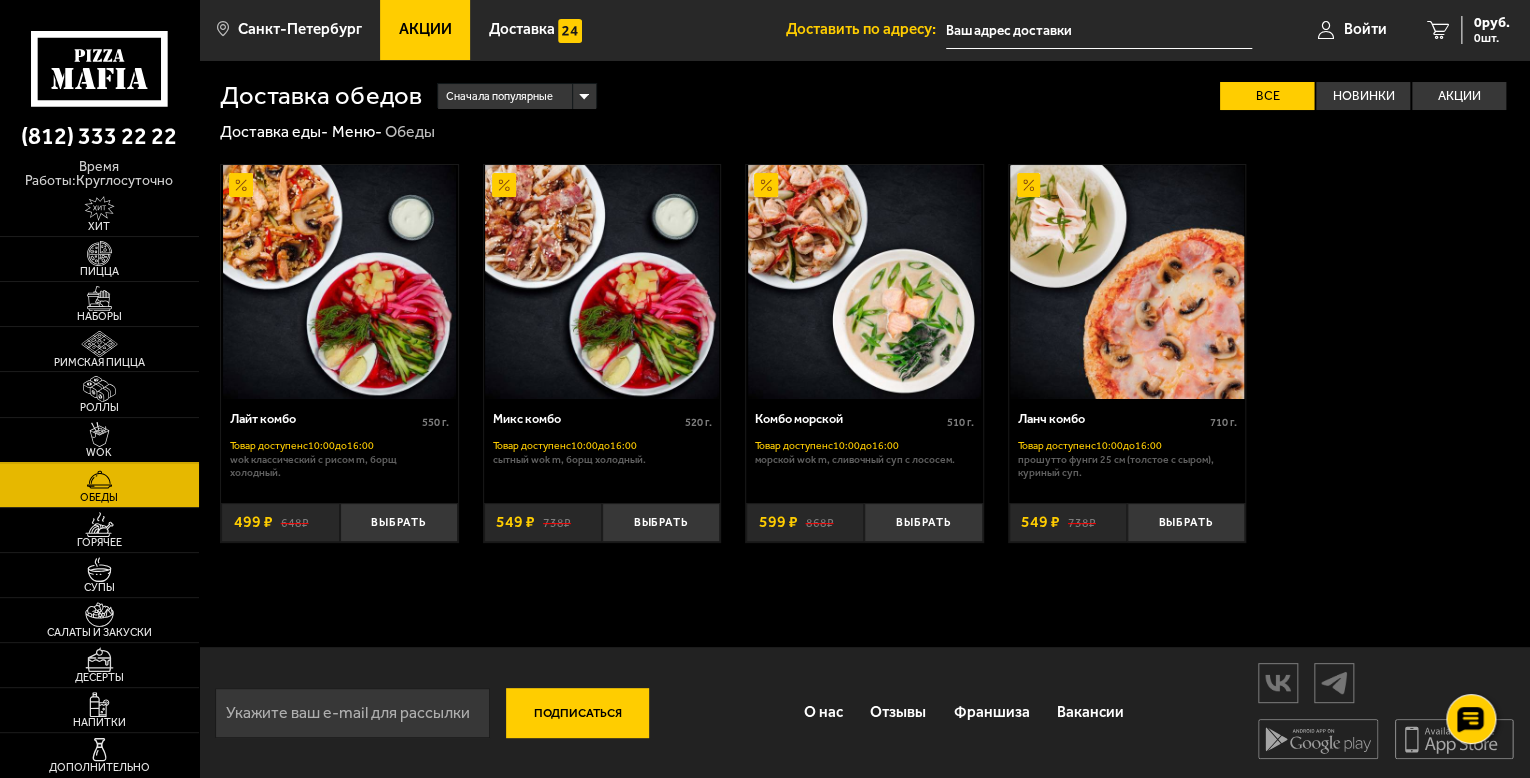 click on "WOK" at bounding box center (99, 440) 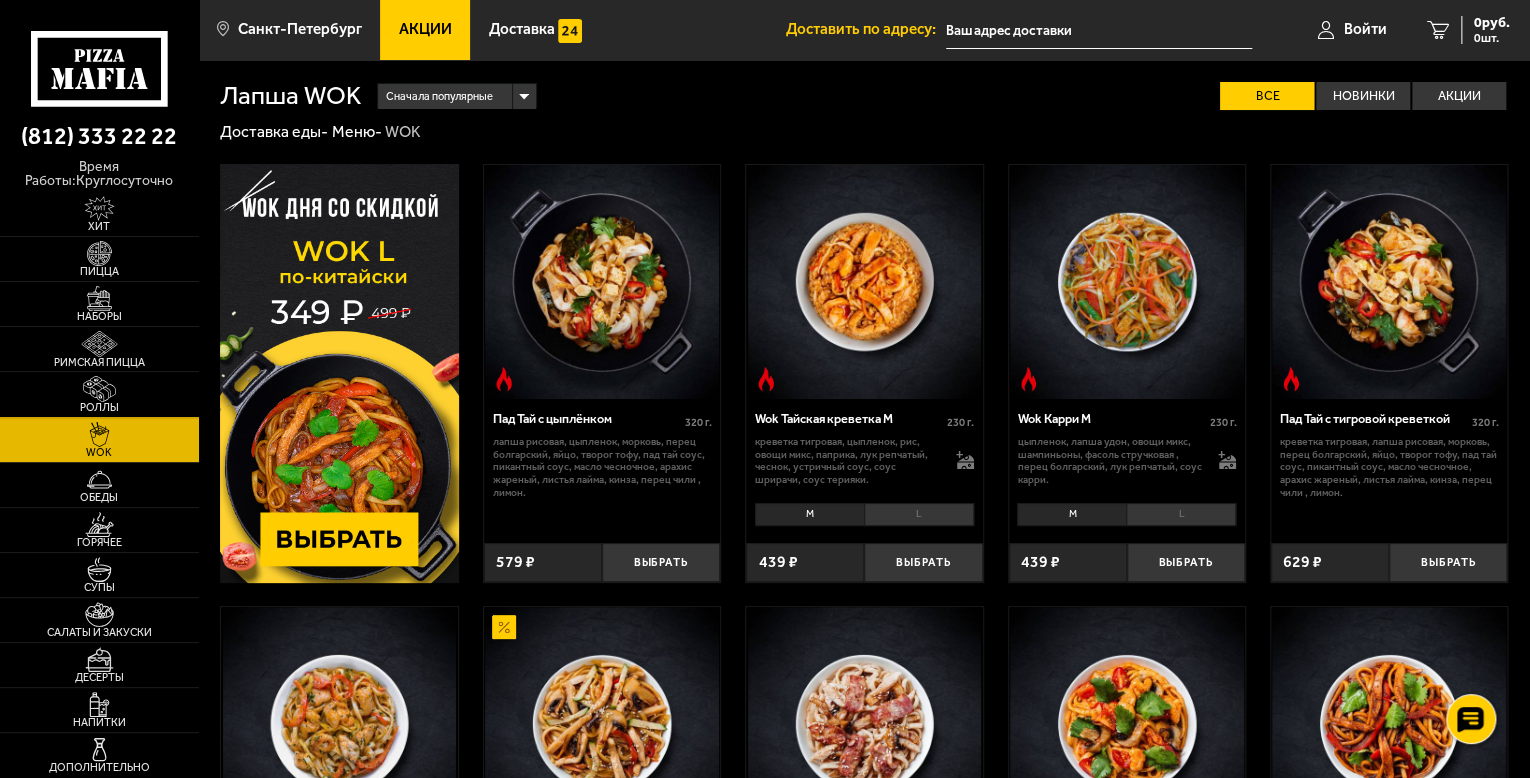 click at bounding box center [99, 388] 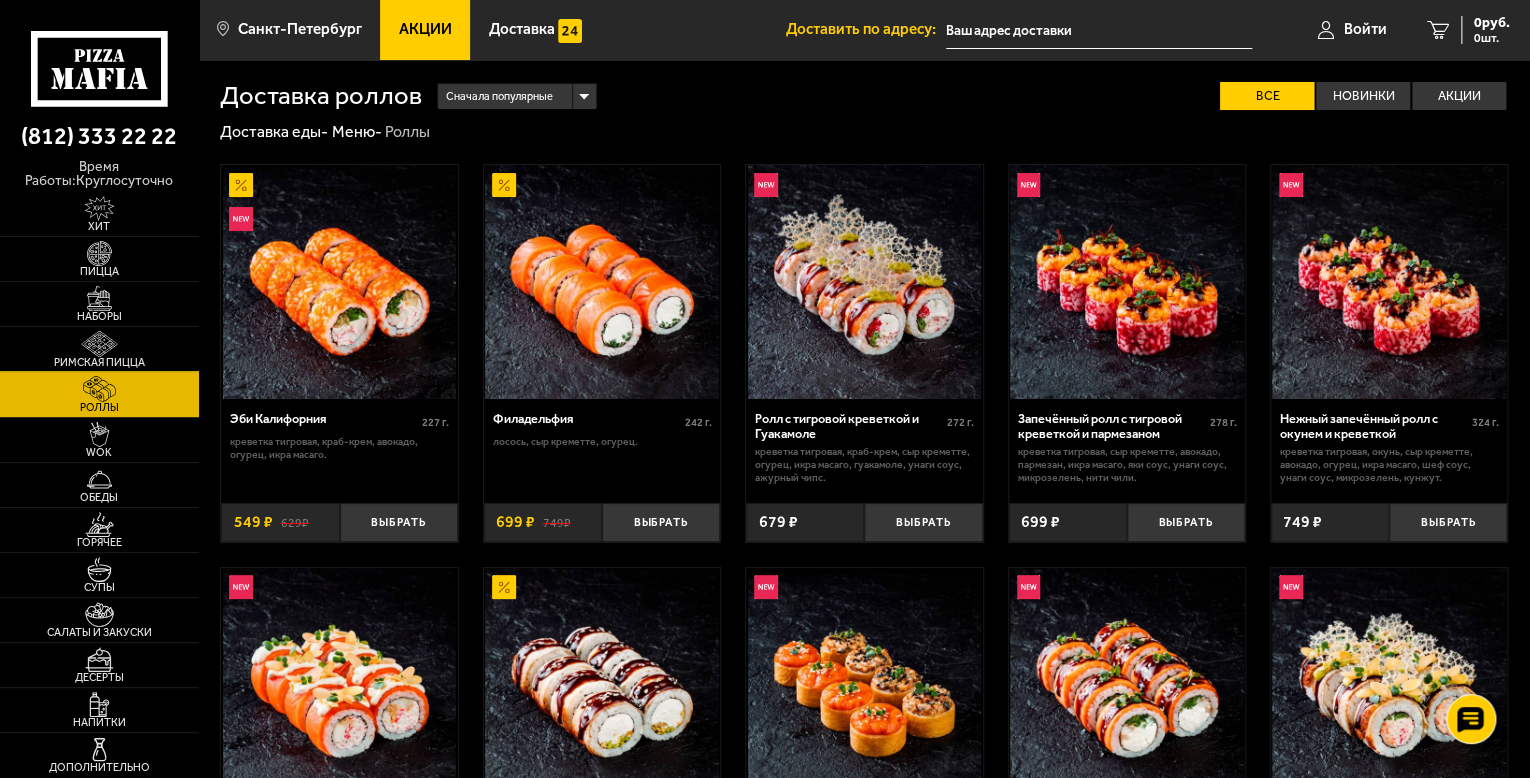 click on "Римская пицца" at bounding box center [99, 362] 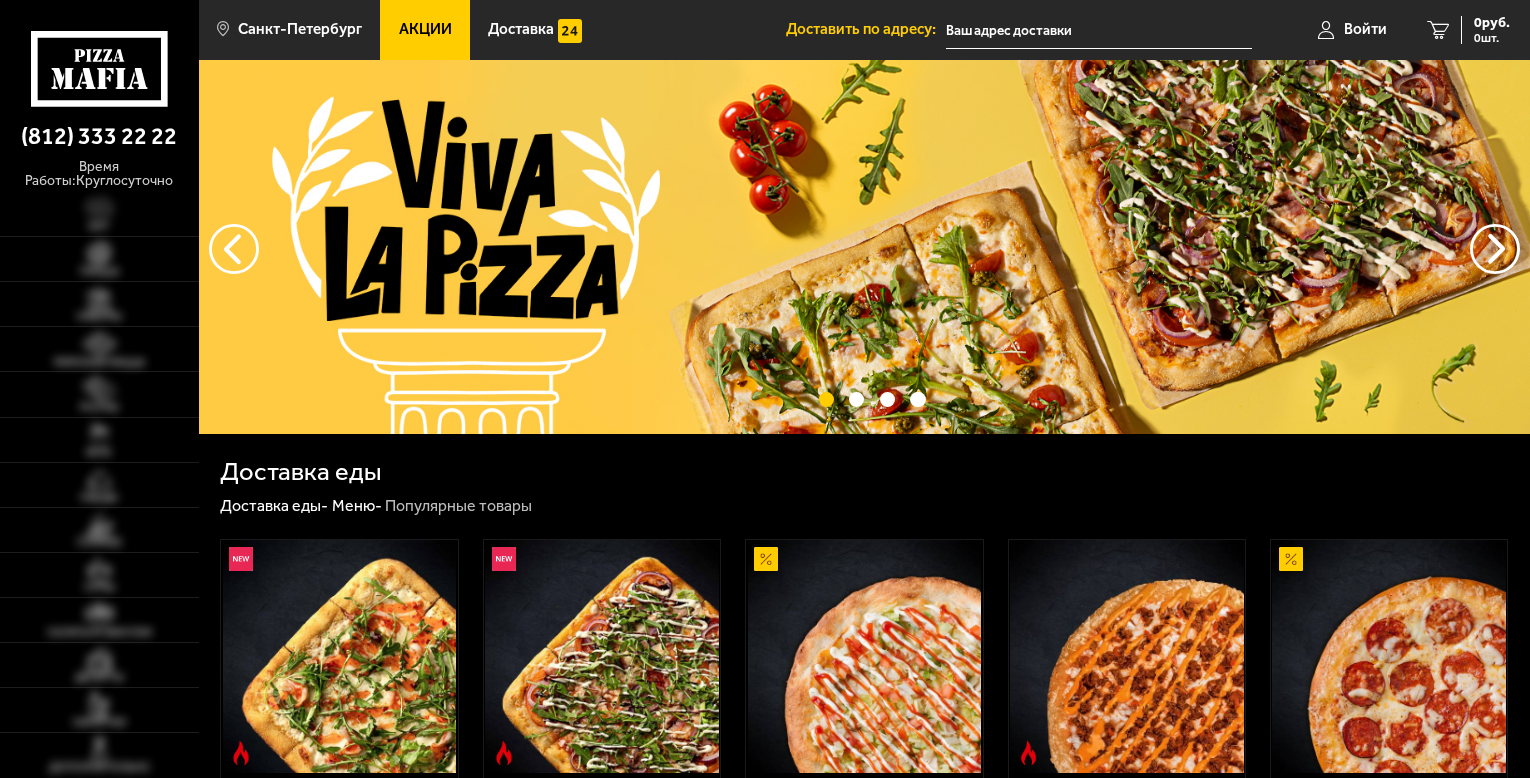 scroll, scrollTop: 0, scrollLeft: 0, axis: both 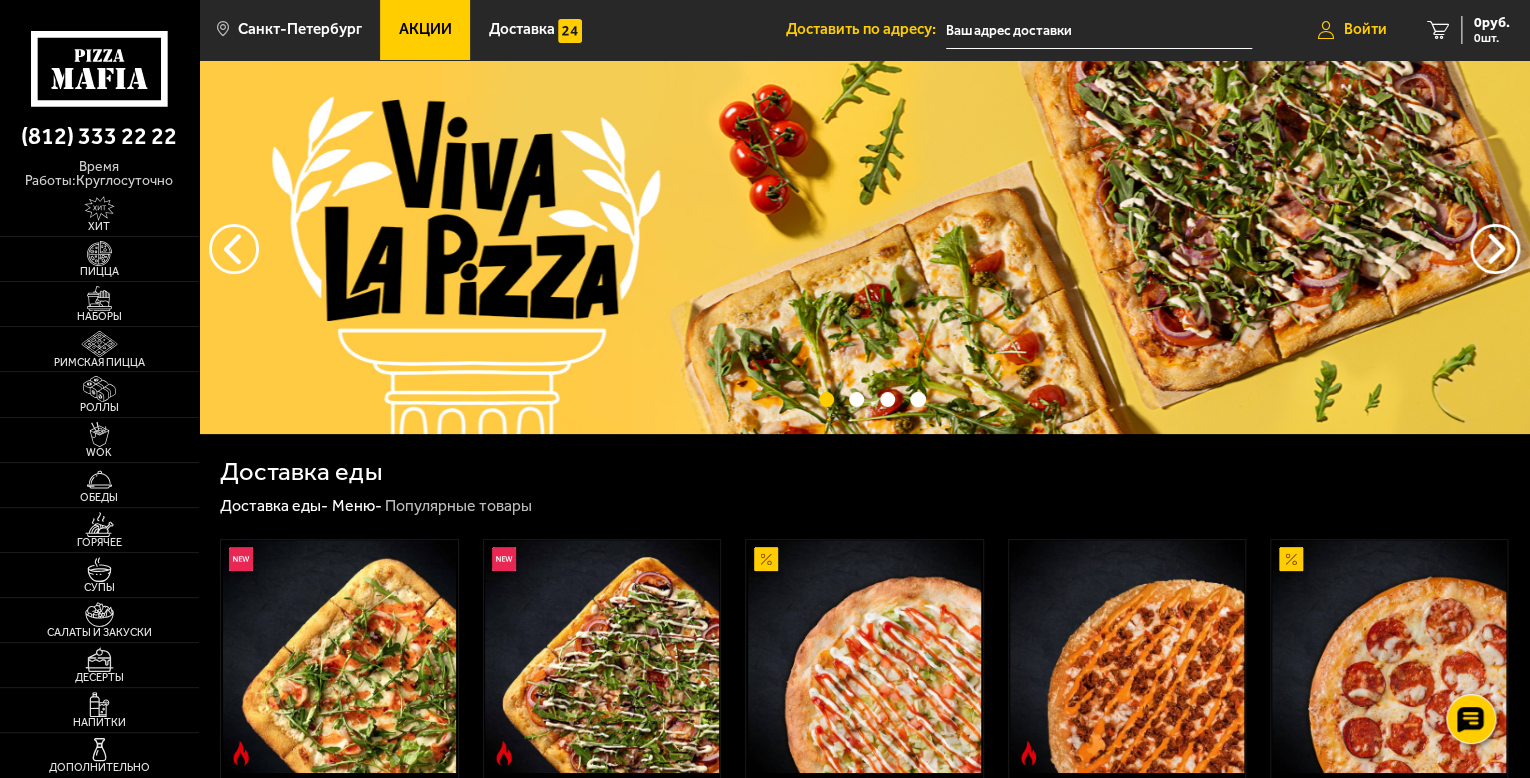 click on "Войти" at bounding box center (1352, 30) 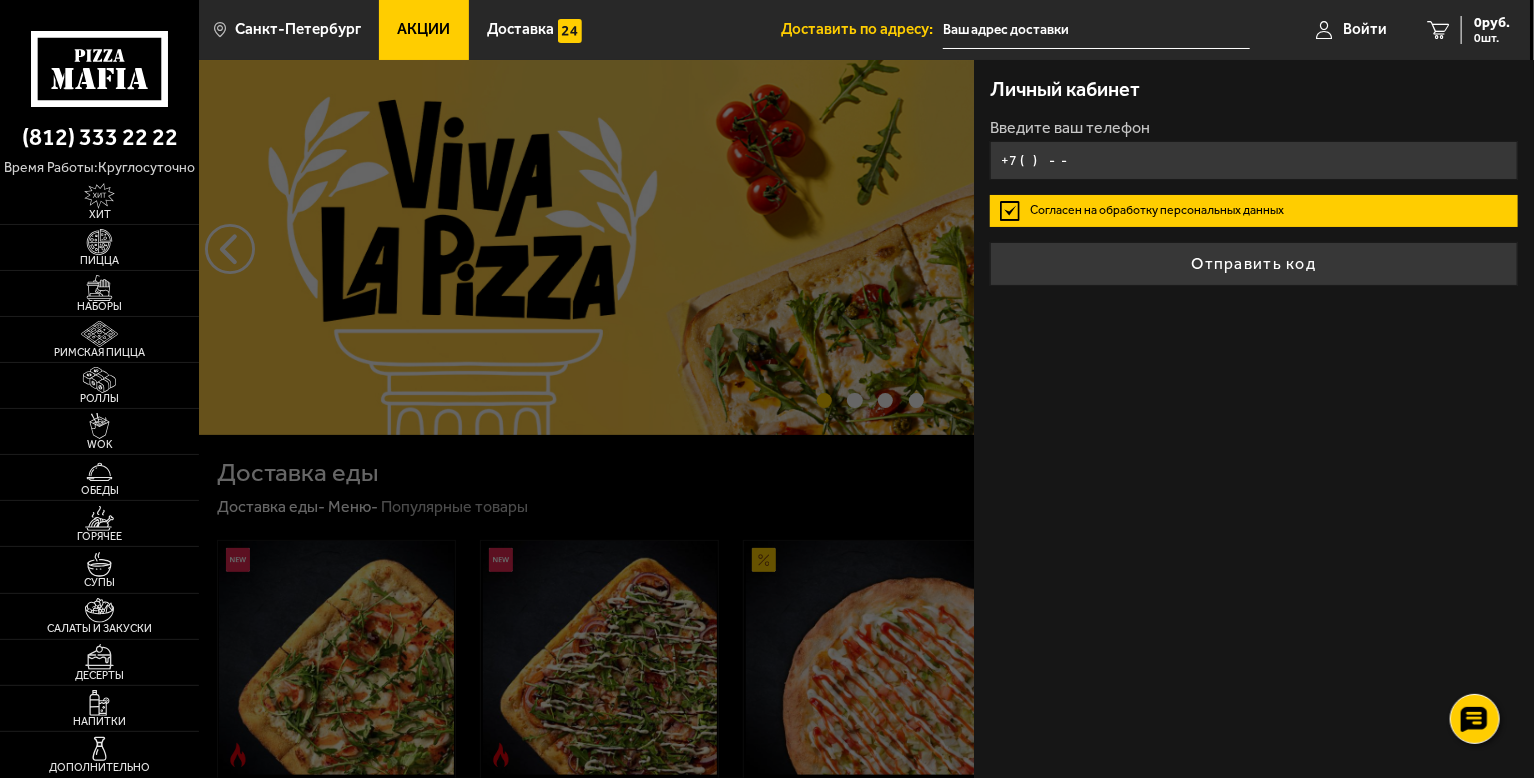 click on "+7 (   )    -  -" at bounding box center [1254, 160] 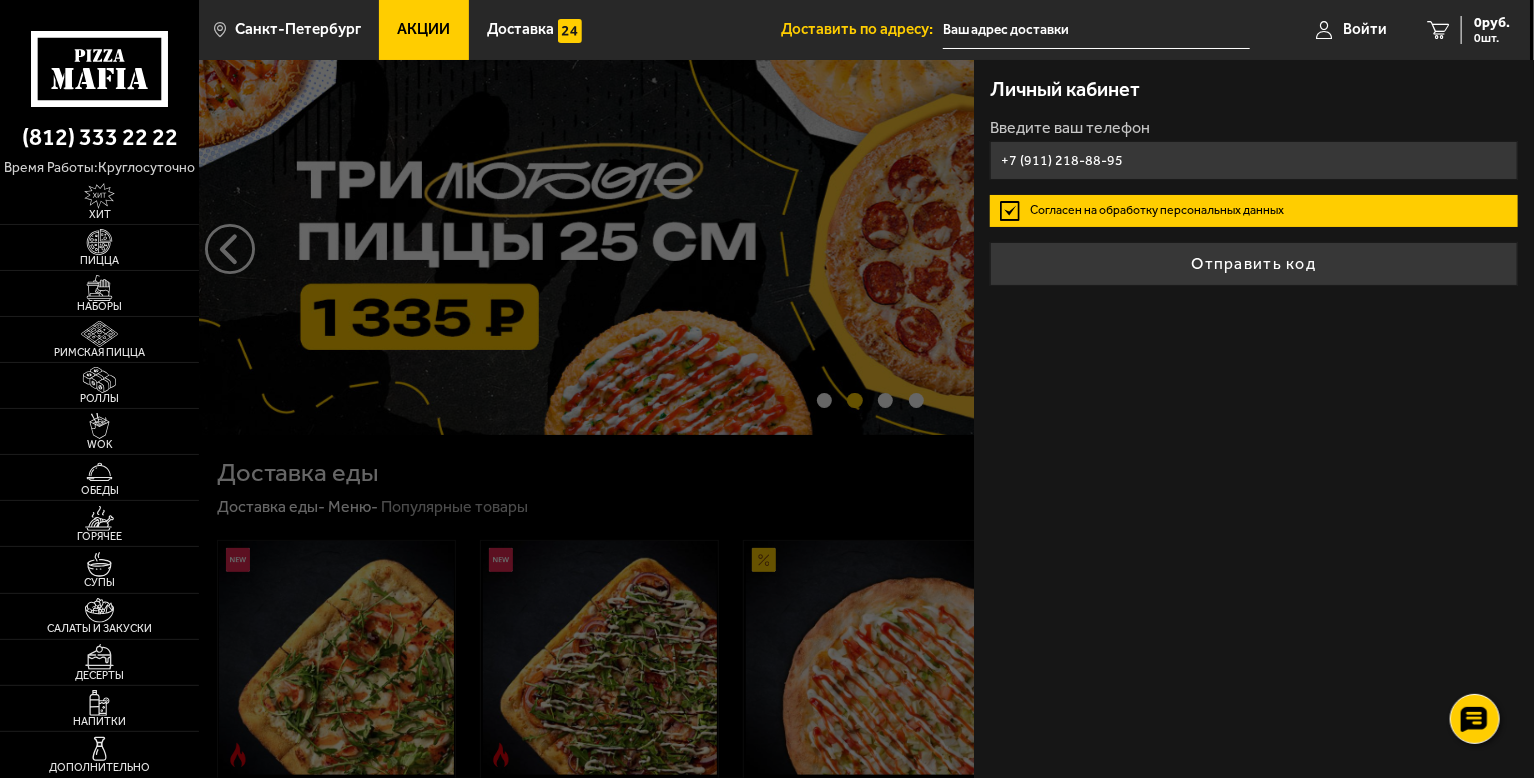 type on "+7 (911) 218-88-95" 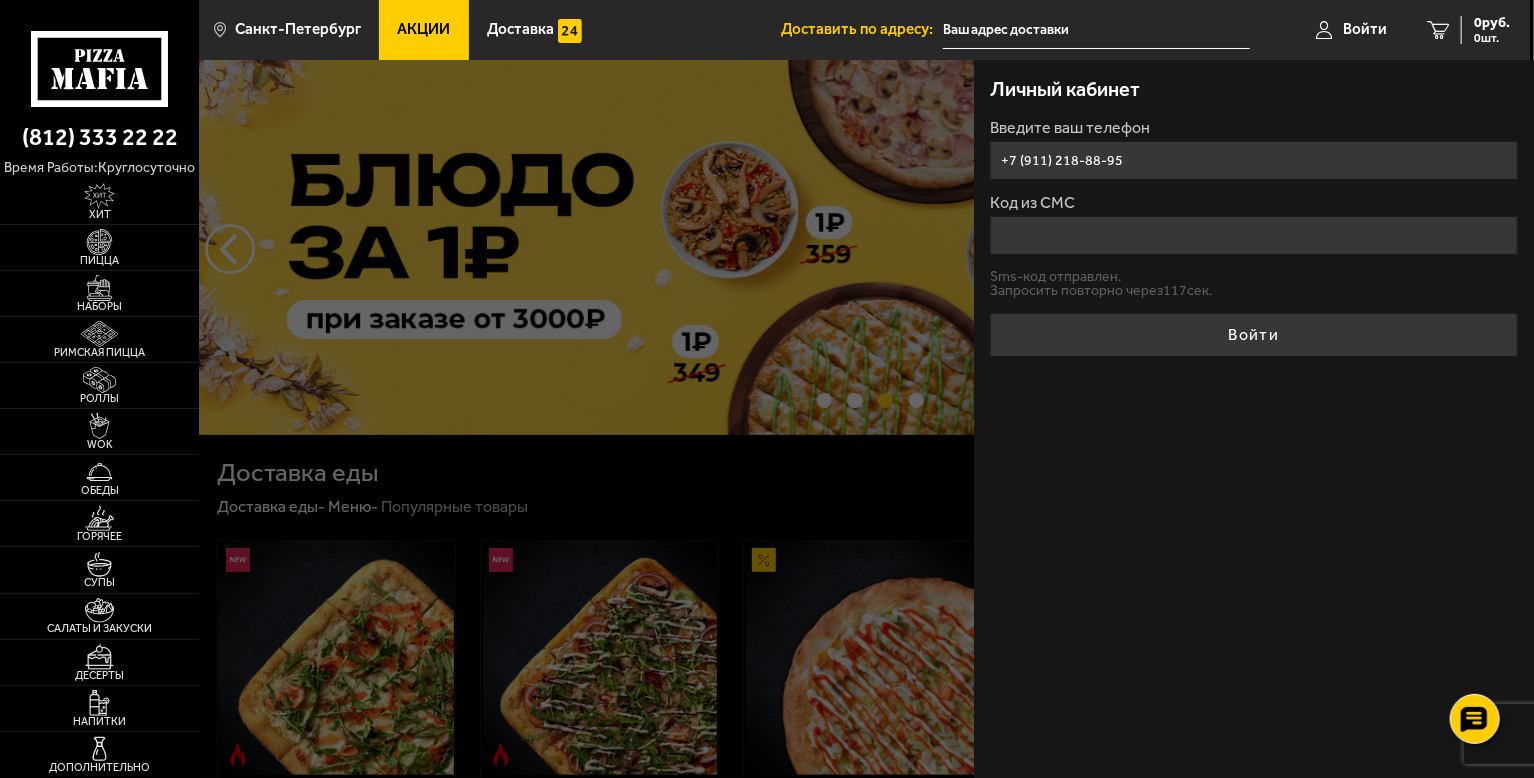 click on "Код из СМС" at bounding box center (1254, 235) 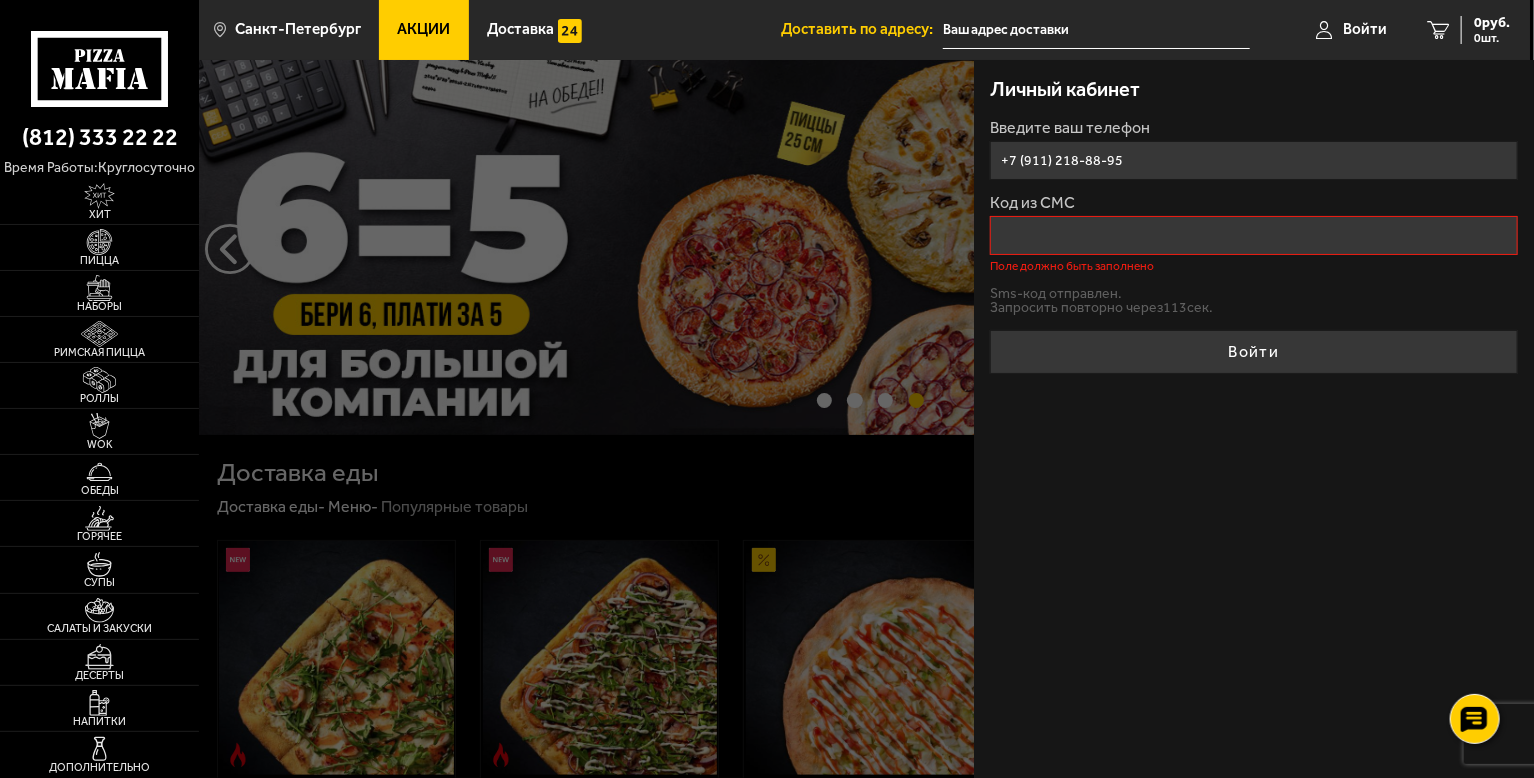 click on "+7 (911) 218-88-95" at bounding box center [1254, 160] 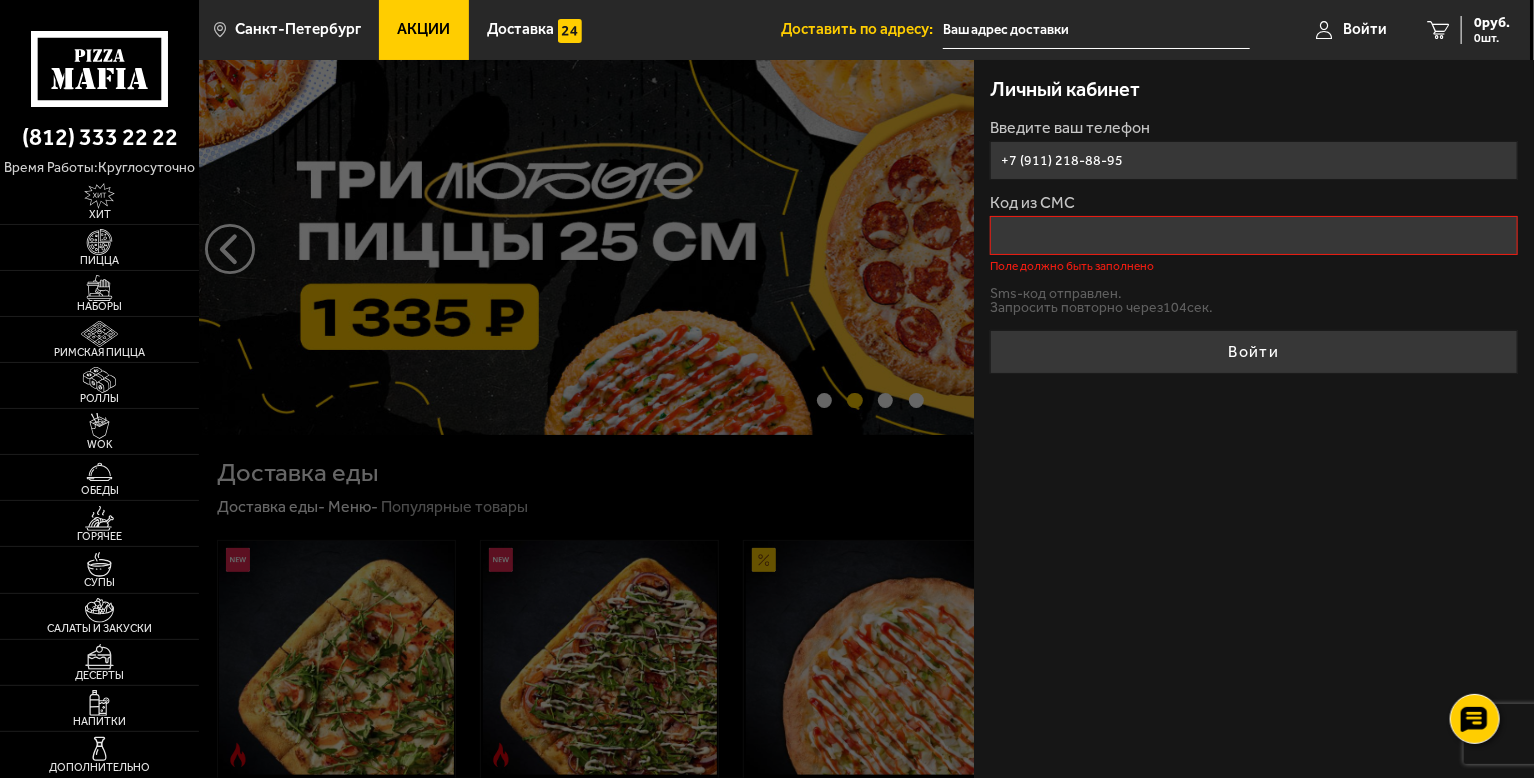 click on "Код из СМС" at bounding box center (1254, 235) 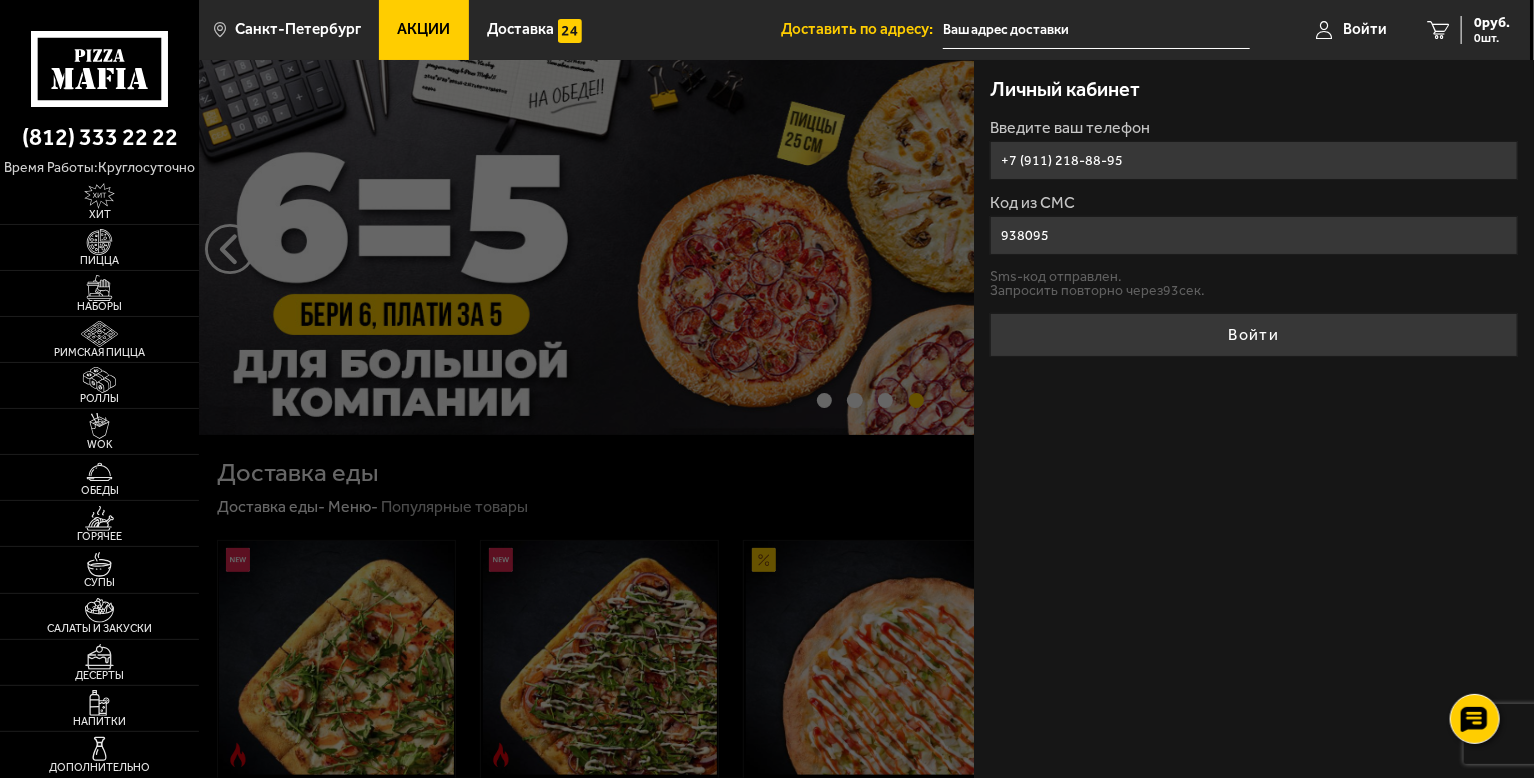 type on "938095" 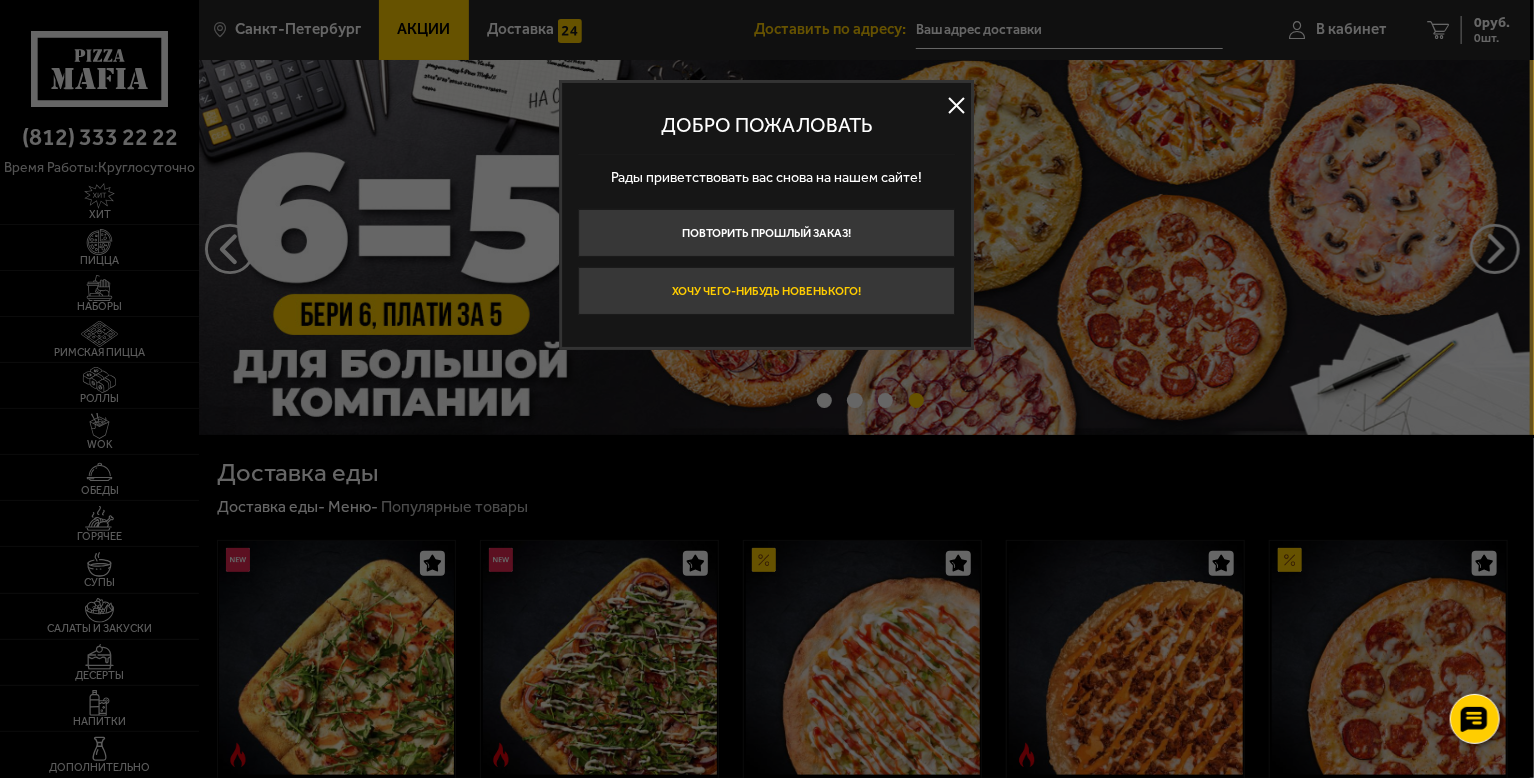 click on "Хочу чего-нибудь новенького!" at bounding box center (767, 291) 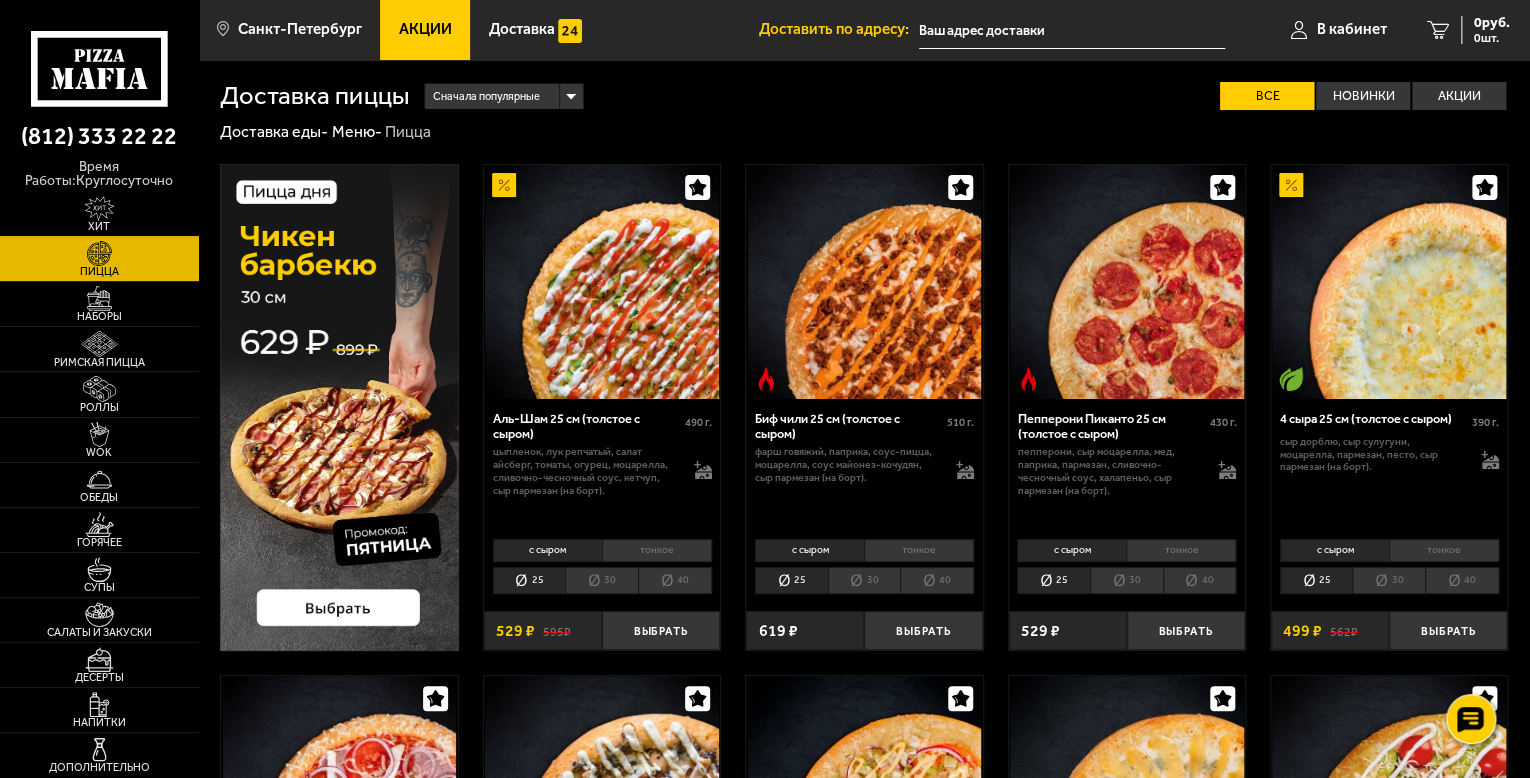 click at bounding box center (99, 208) 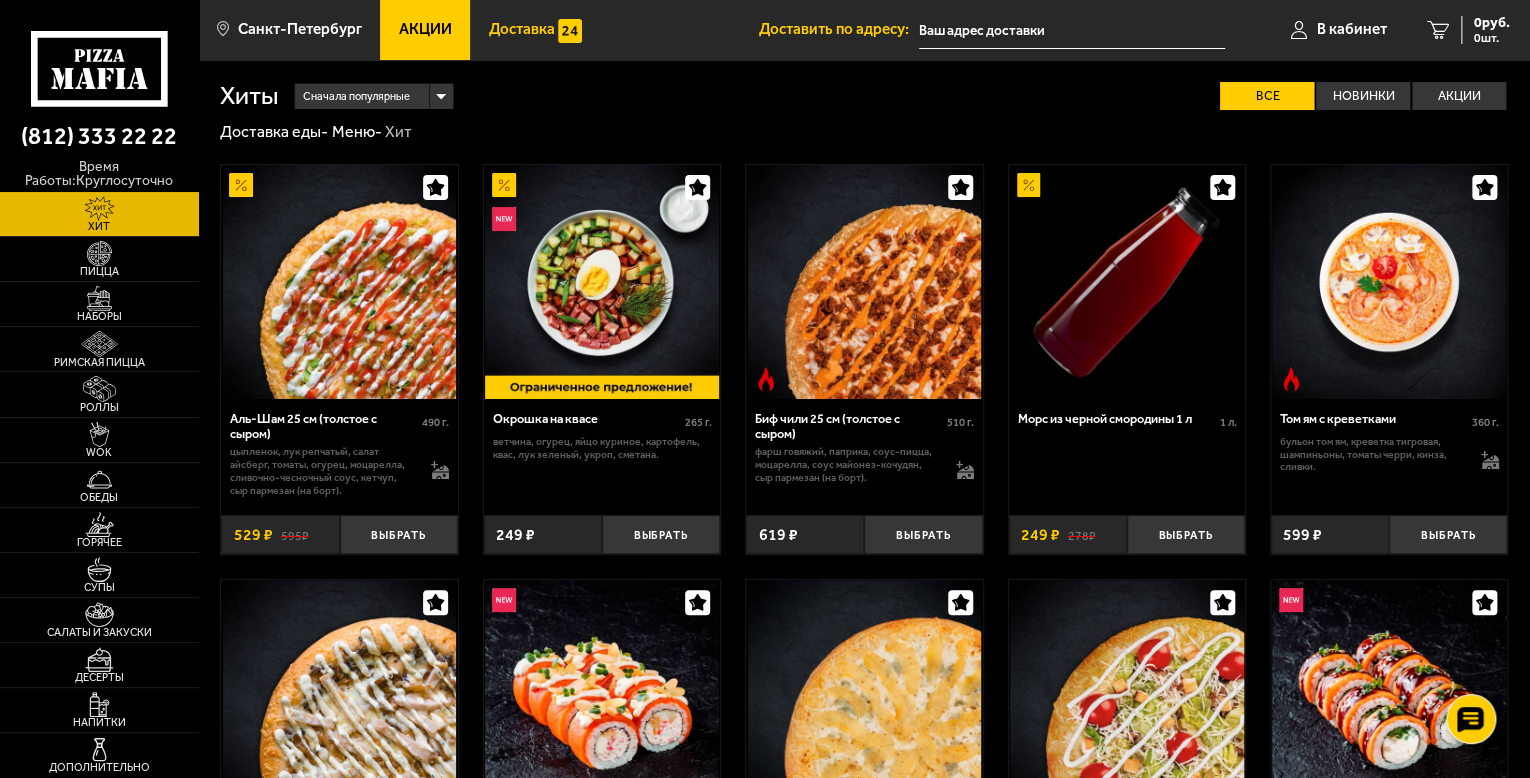 click on "Доставка" at bounding box center (535, 30) 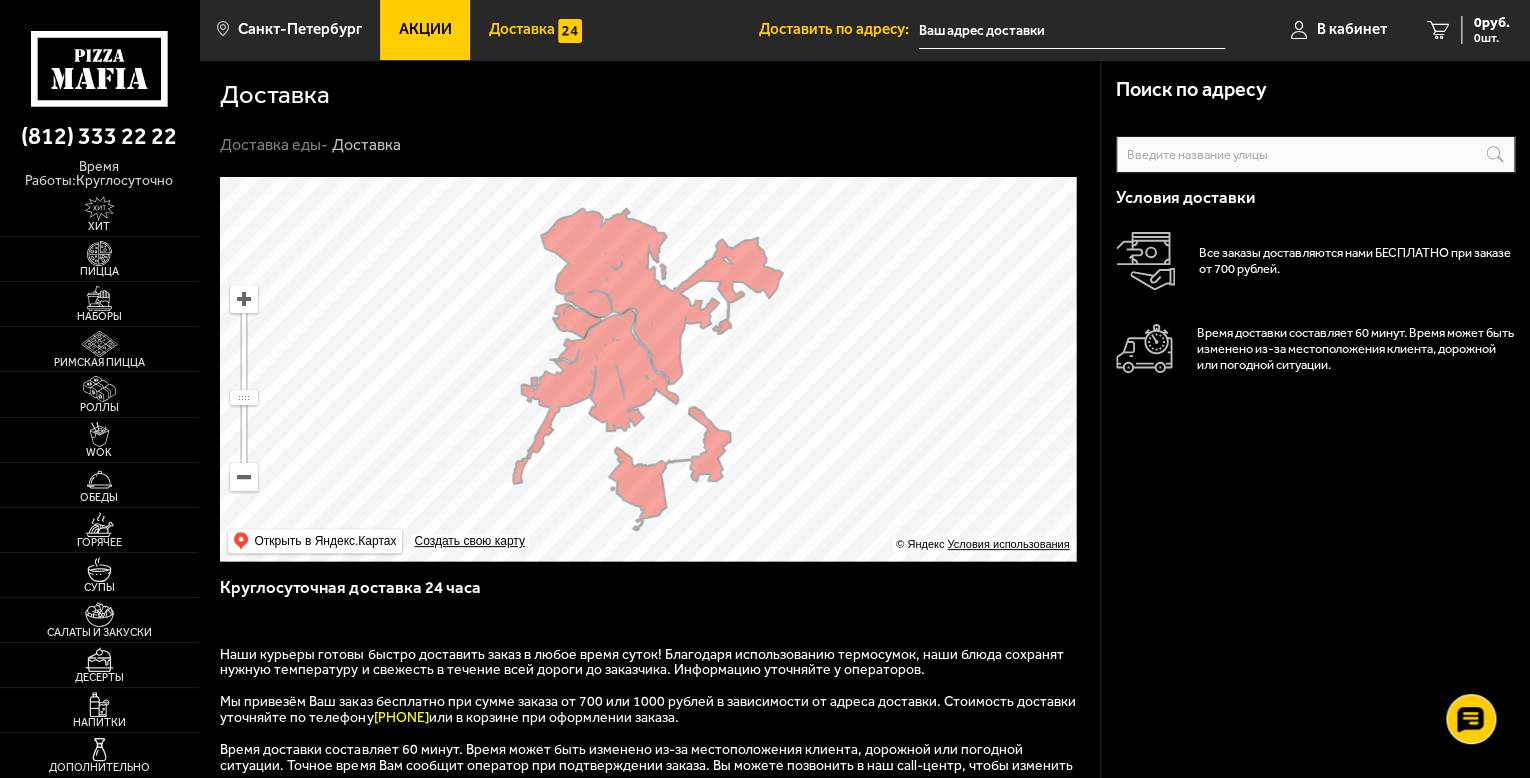 click on "Акции" at bounding box center [425, 29] 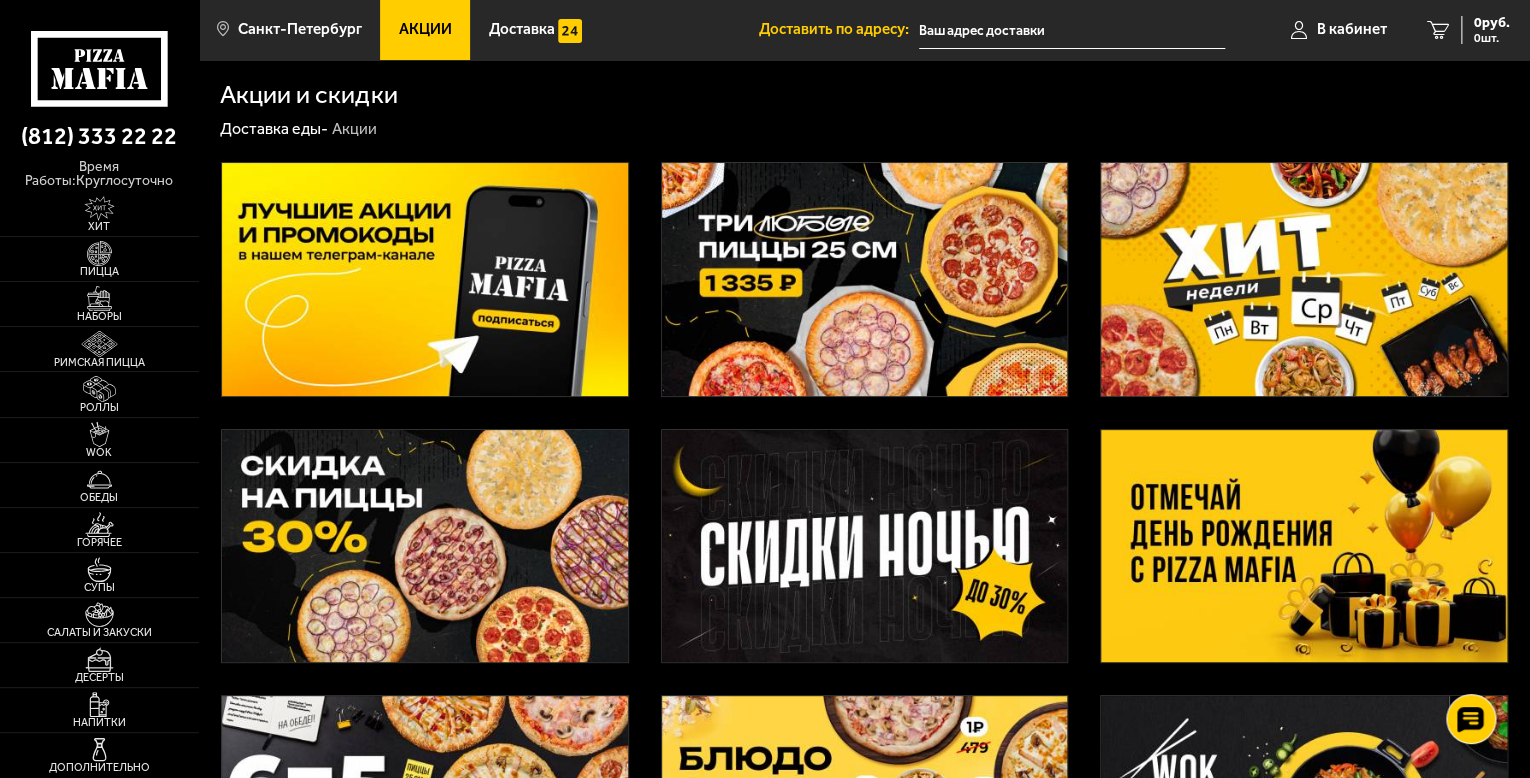 click at bounding box center (865, 546) 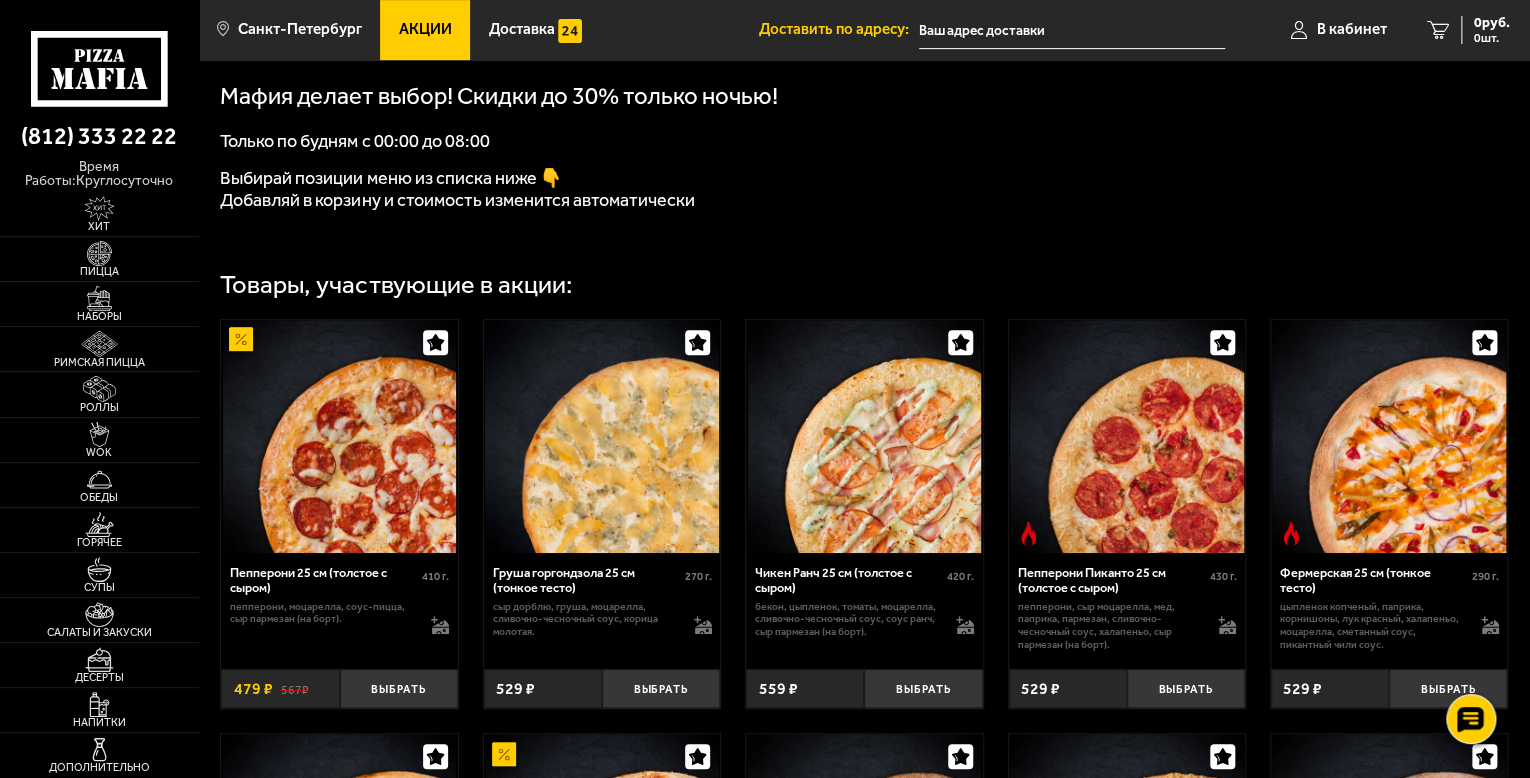 scroll, scrollTop: 400, scrollLeft: 0, axis: vertical 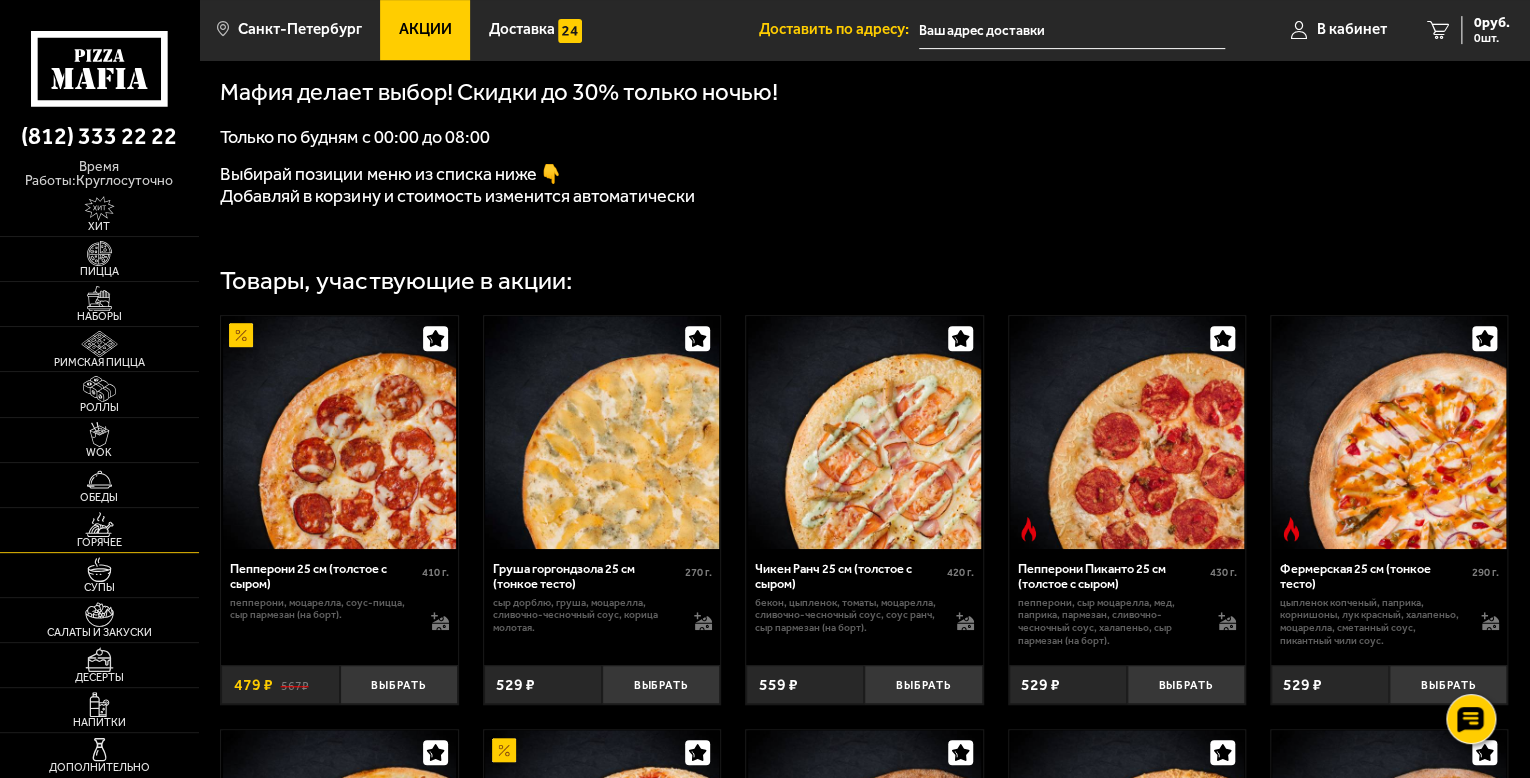 click on "Горячее" at bounding box center (99, 542) 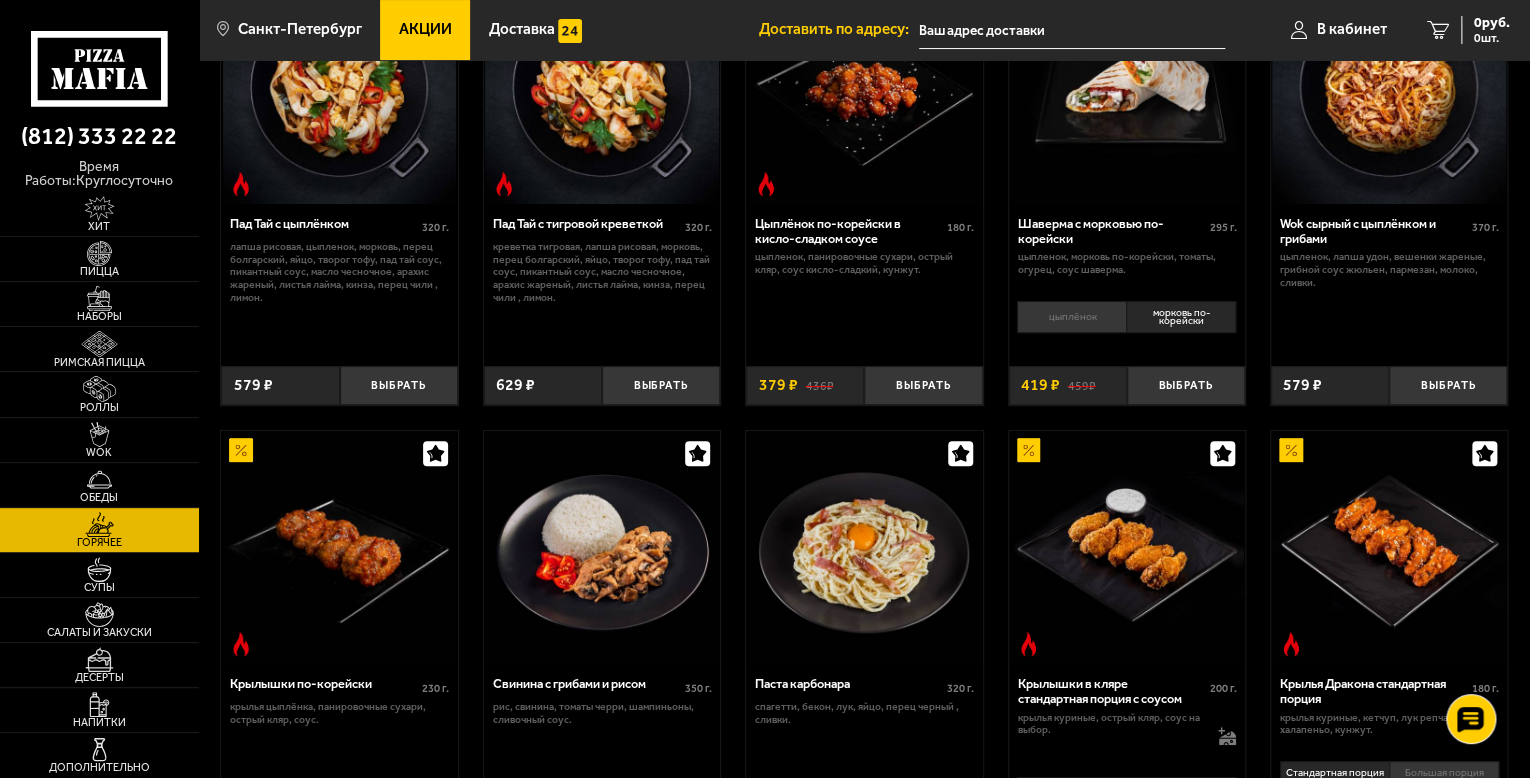 scroll, scrollTop: 200, scrollLeft: 0, axis: vertical 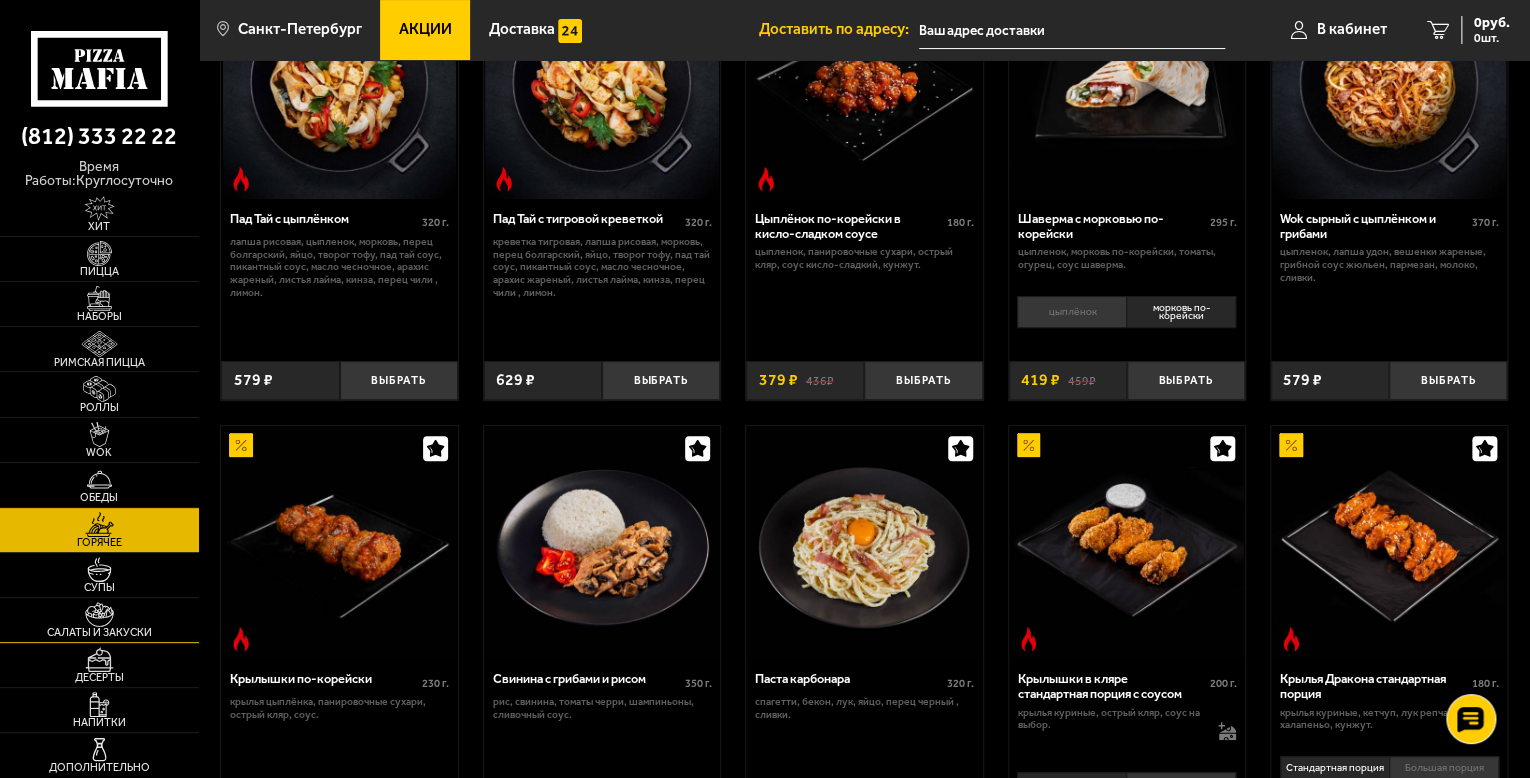 click on "Салаты и закуски" at bounding box center [99, 632] 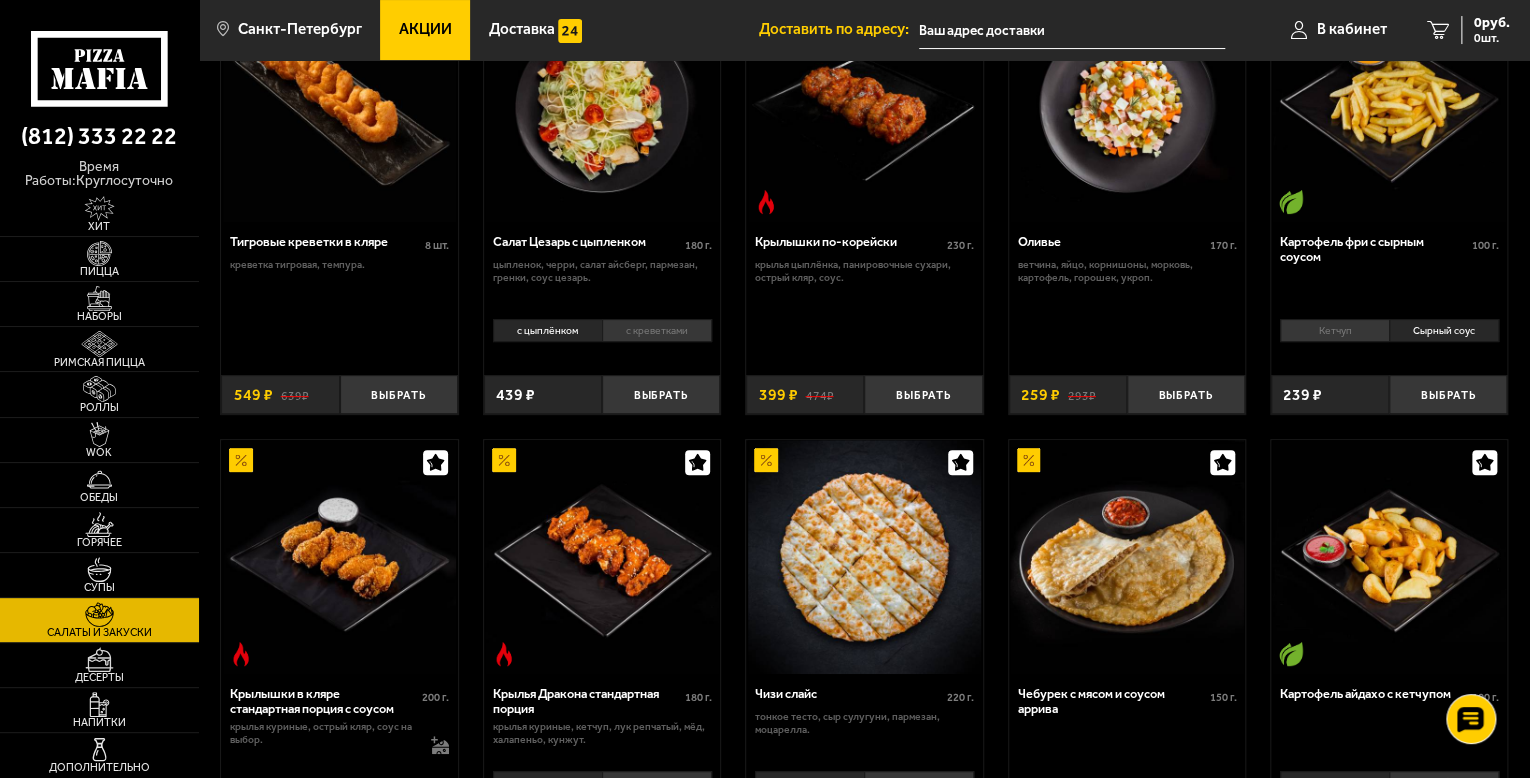 scroll, scrollTop: 200, scrollLeft: 0, axis: vertical 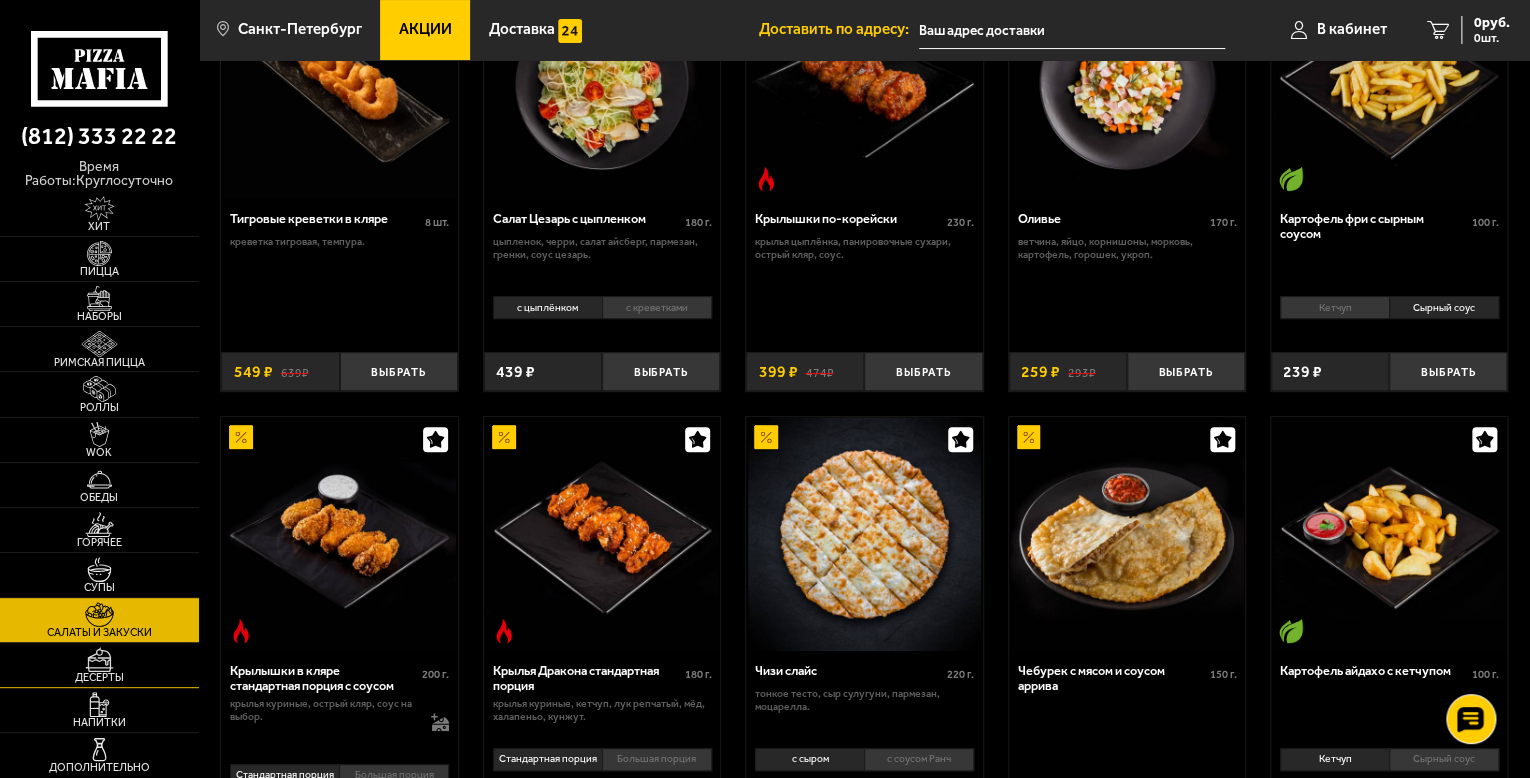 click on "Десерты" at bounding box center [99, 677] 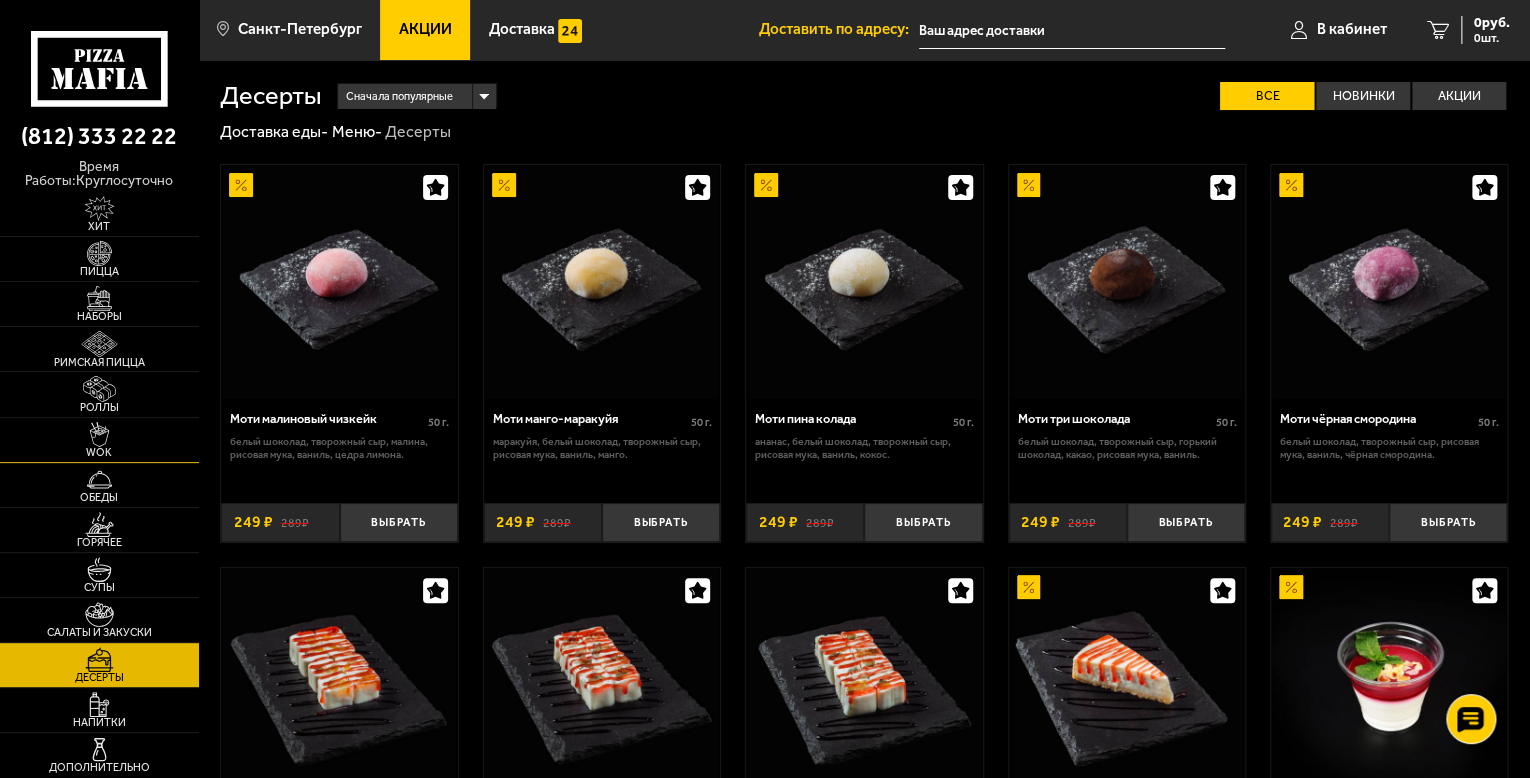click at bounding box center (99, 434) 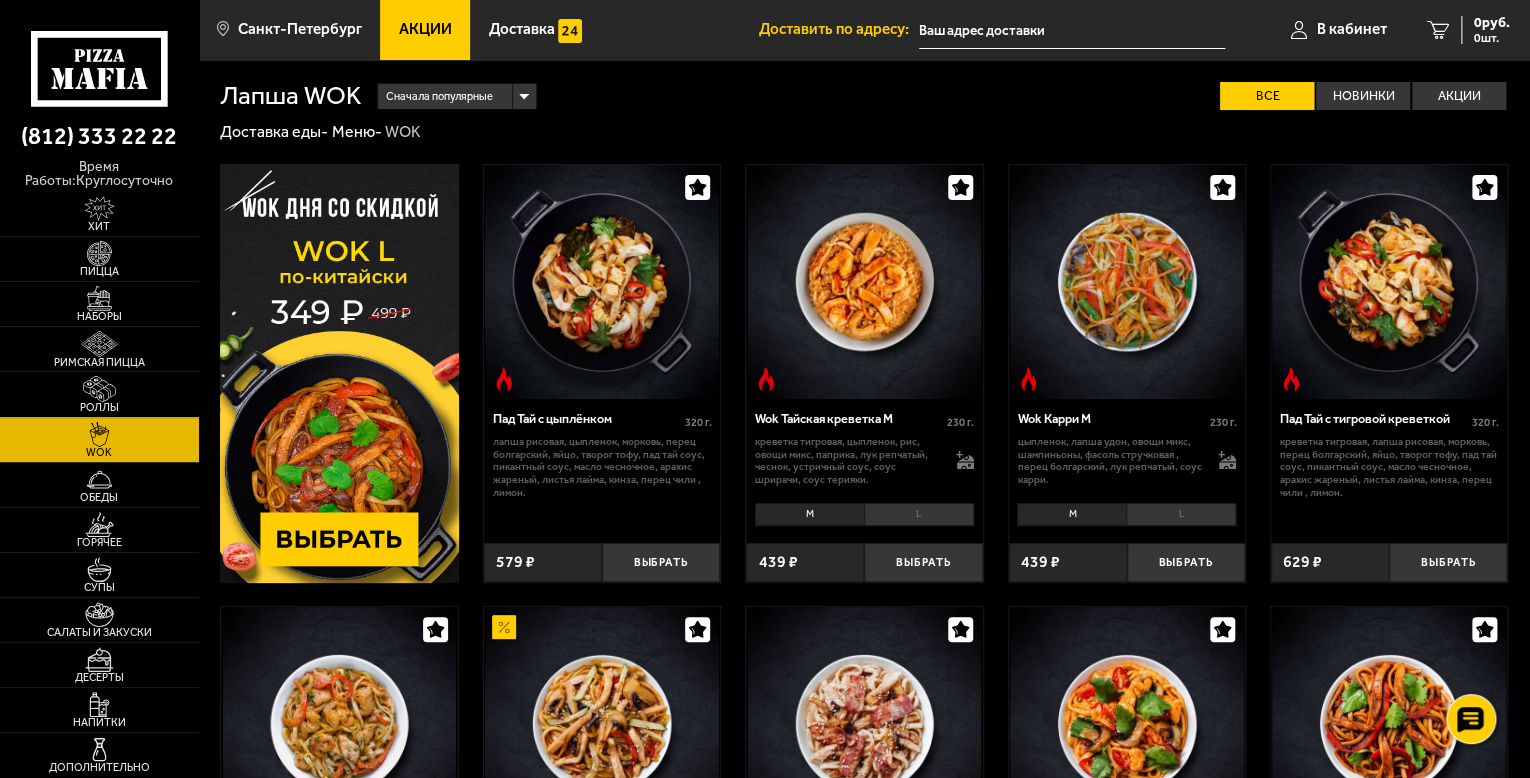 click at bounding box center (99, 388) 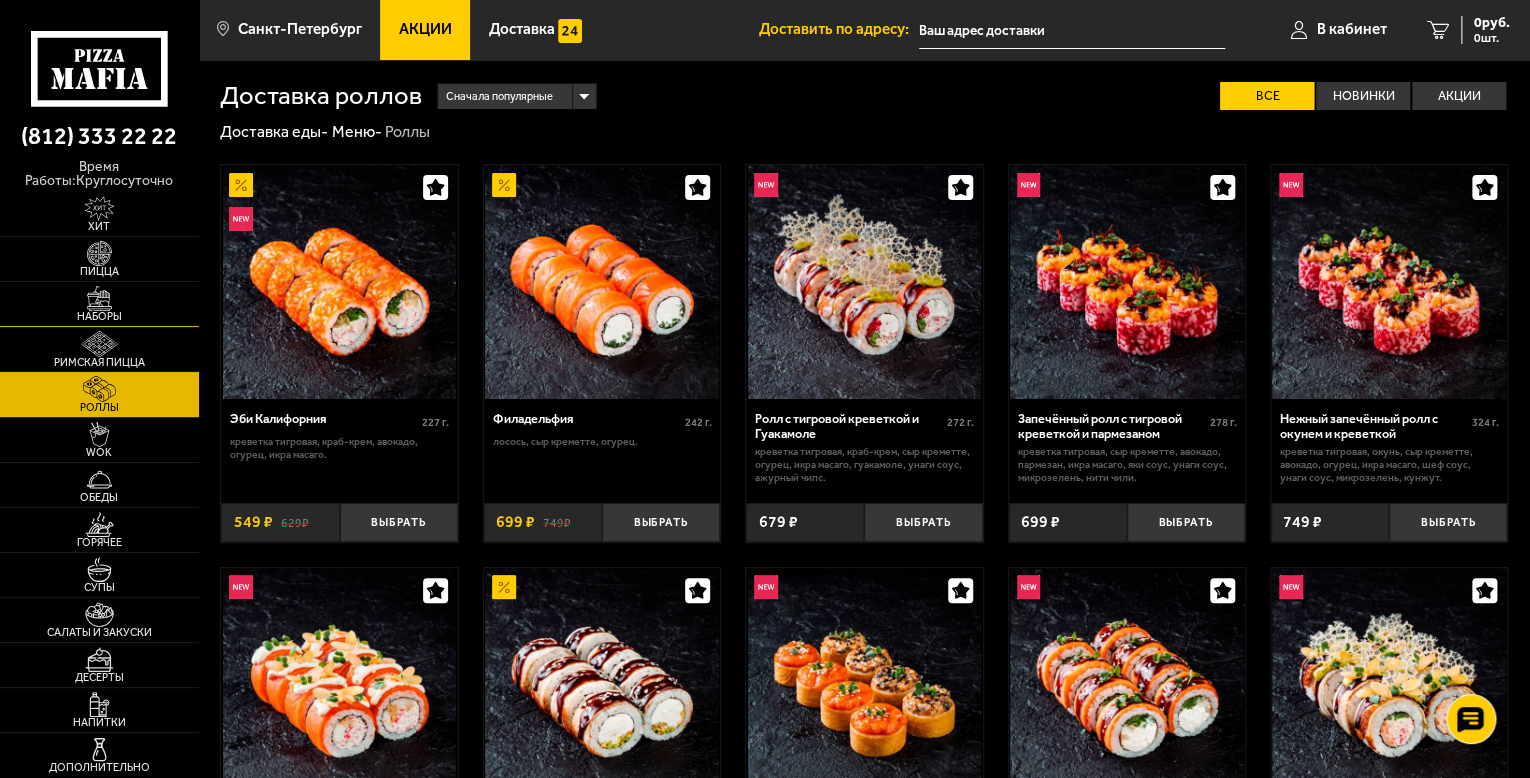 click at bounding box center [99, 298] 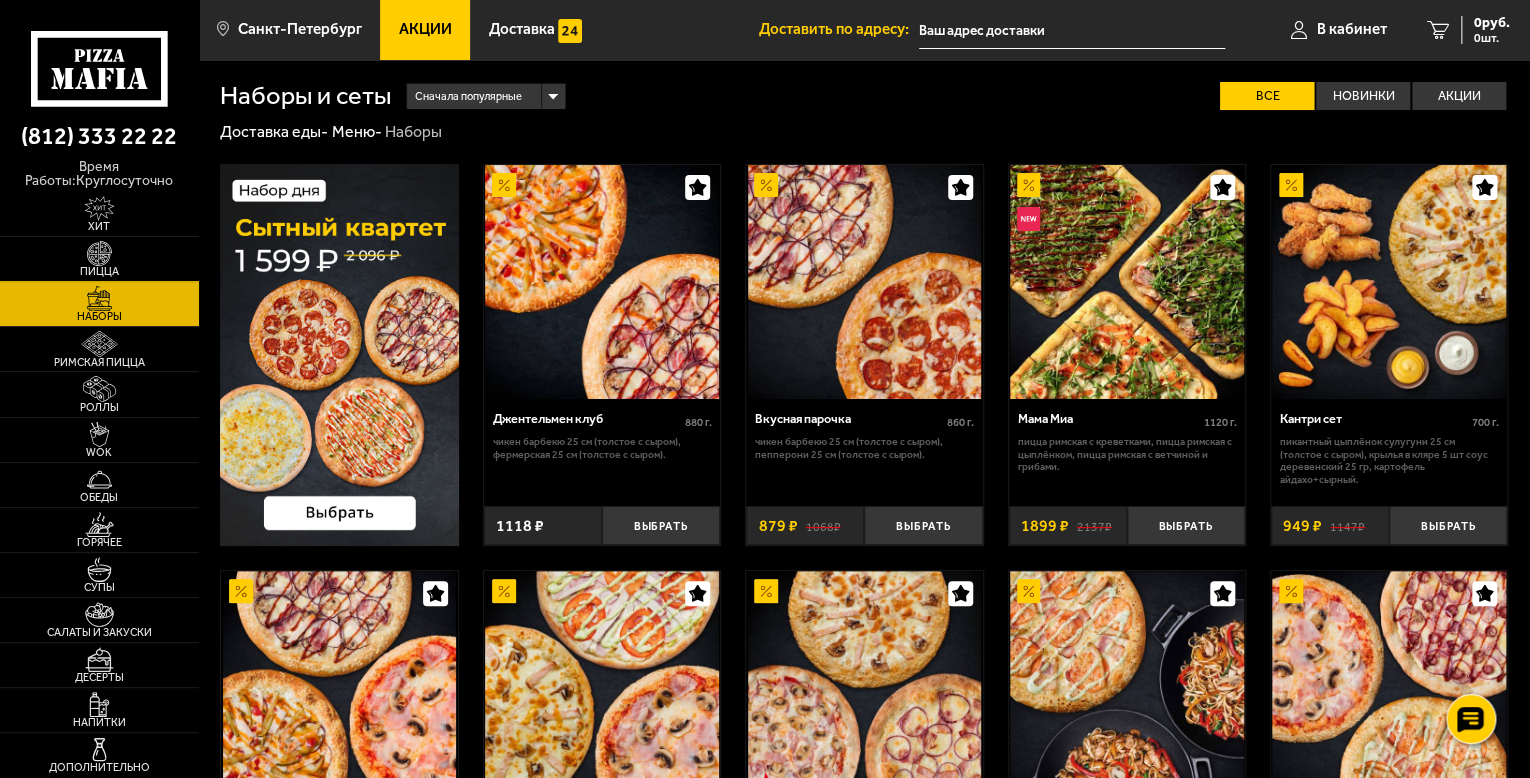 click at bounding box center [99, 253] 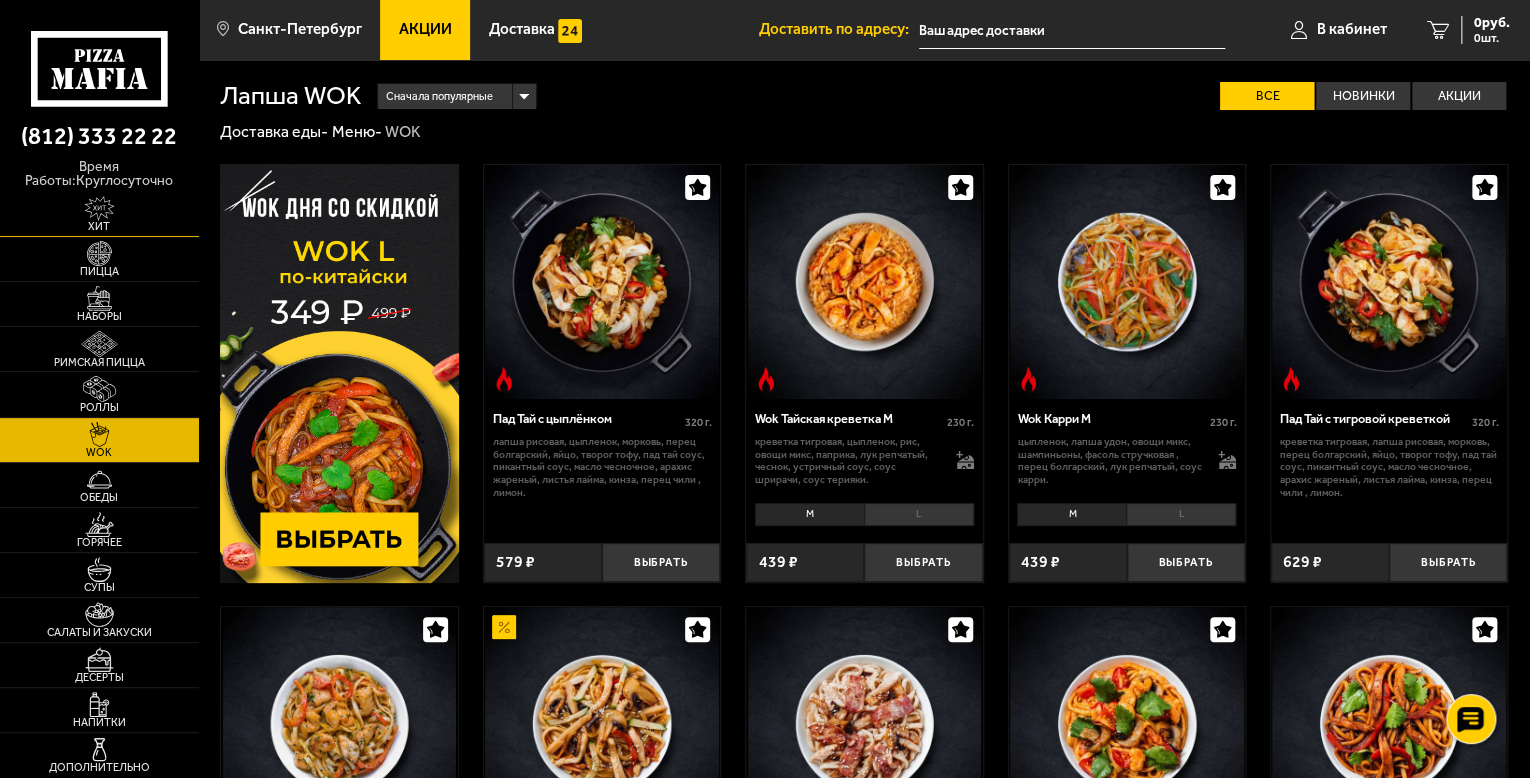 click at bounding box center (99, 208) 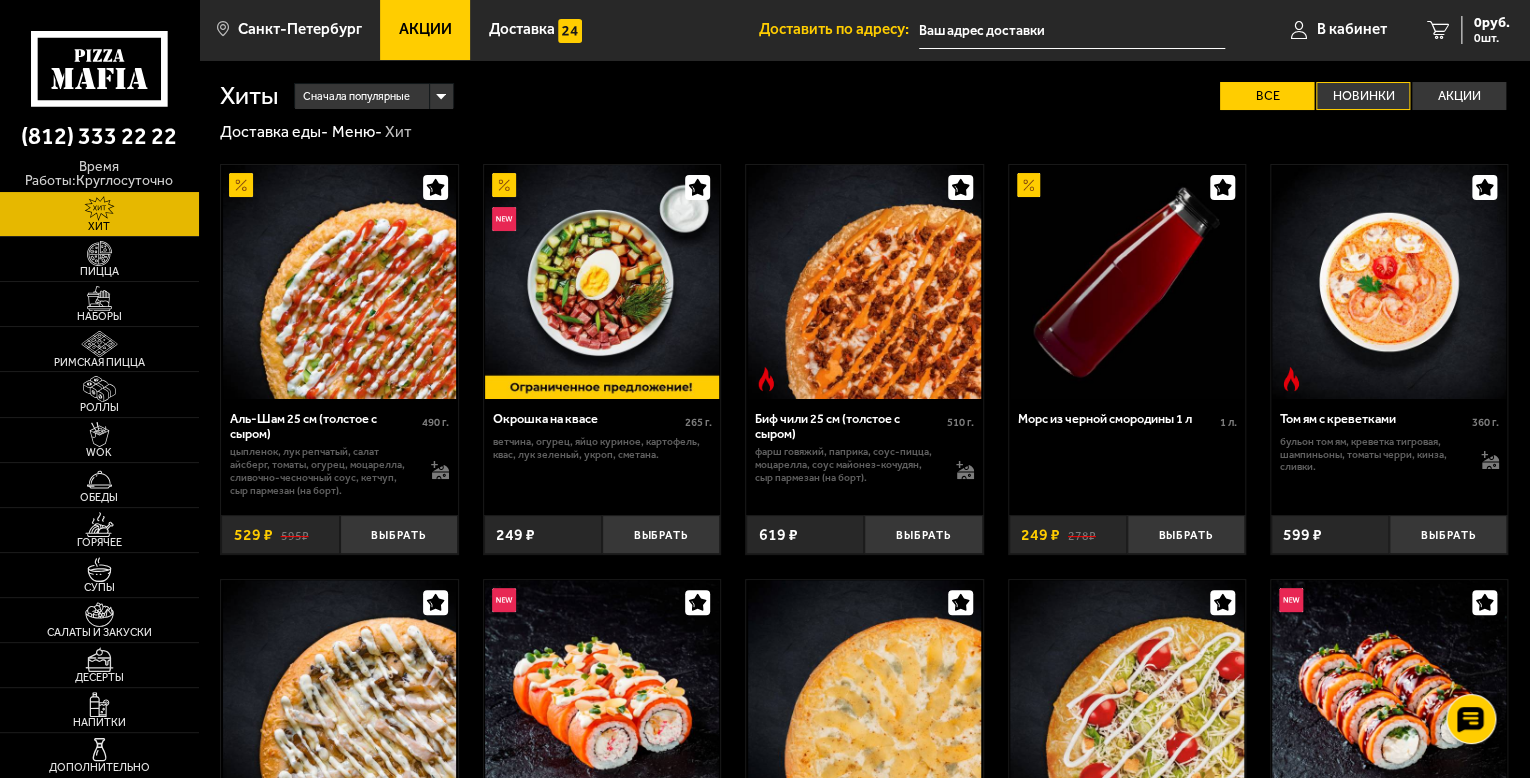 click on "Новинки" at bounding box center [1363, 96] 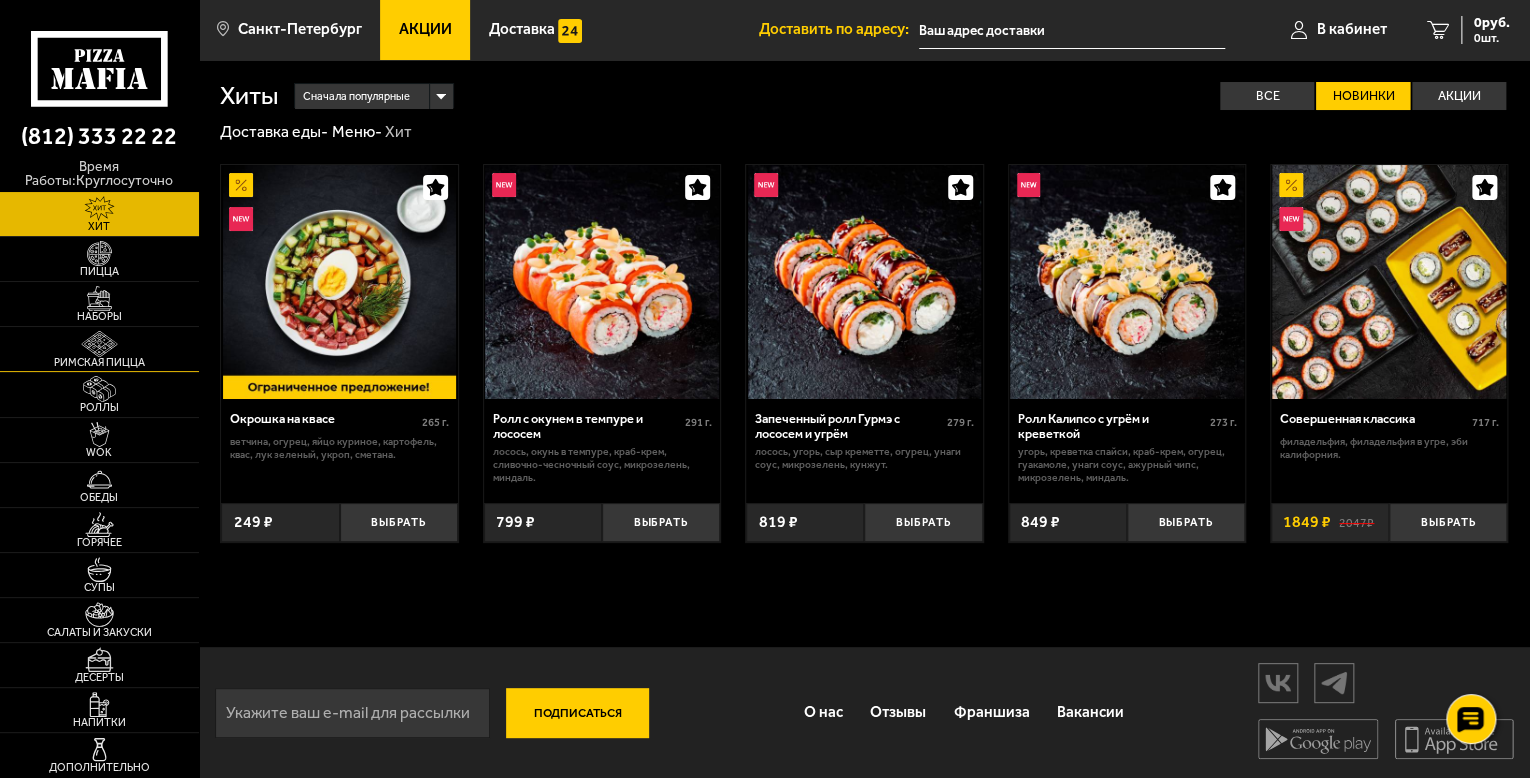 click at bounding box center [99, 343] 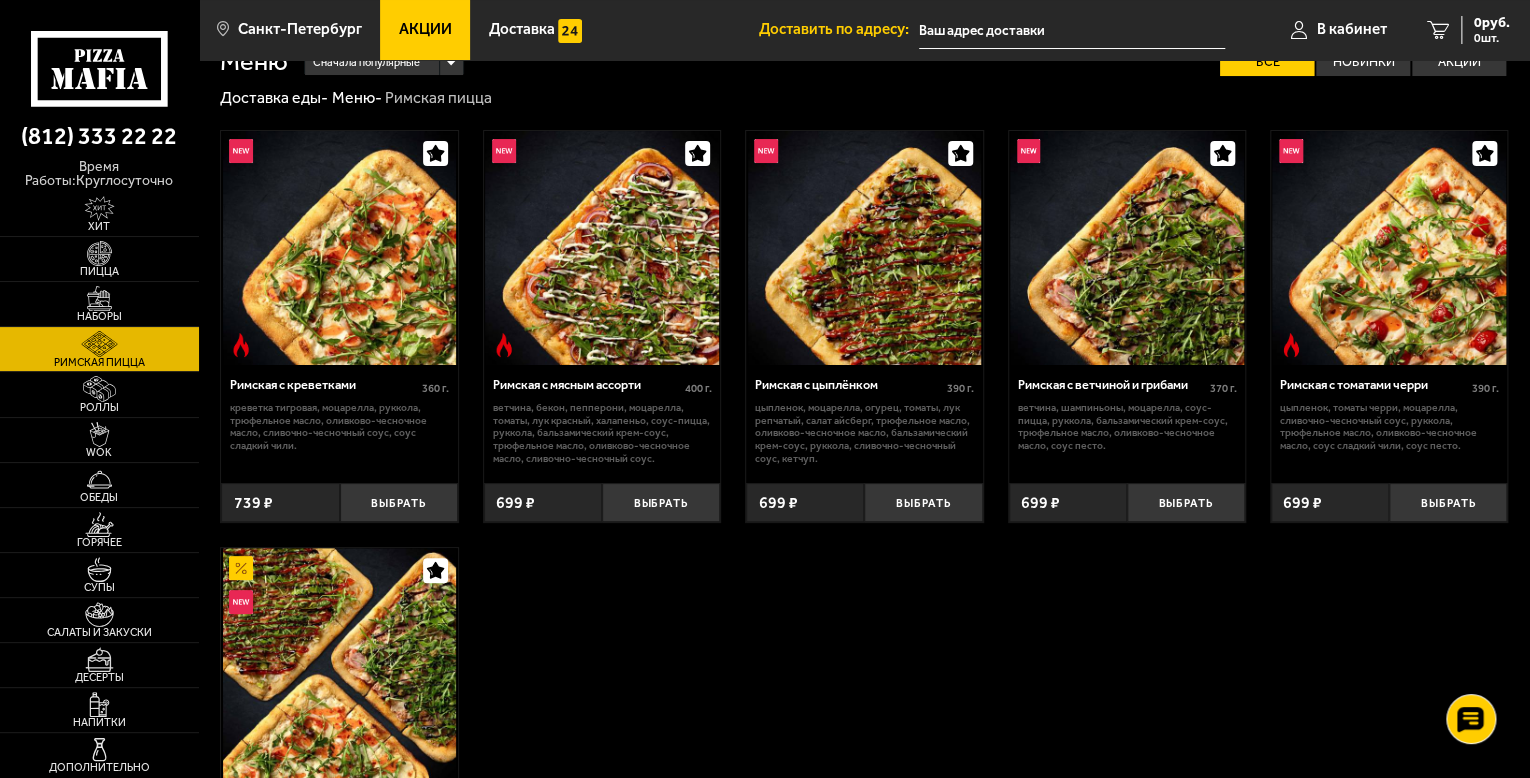 scroll, scrollTop: 0, scrollLeft: 0, axis: both 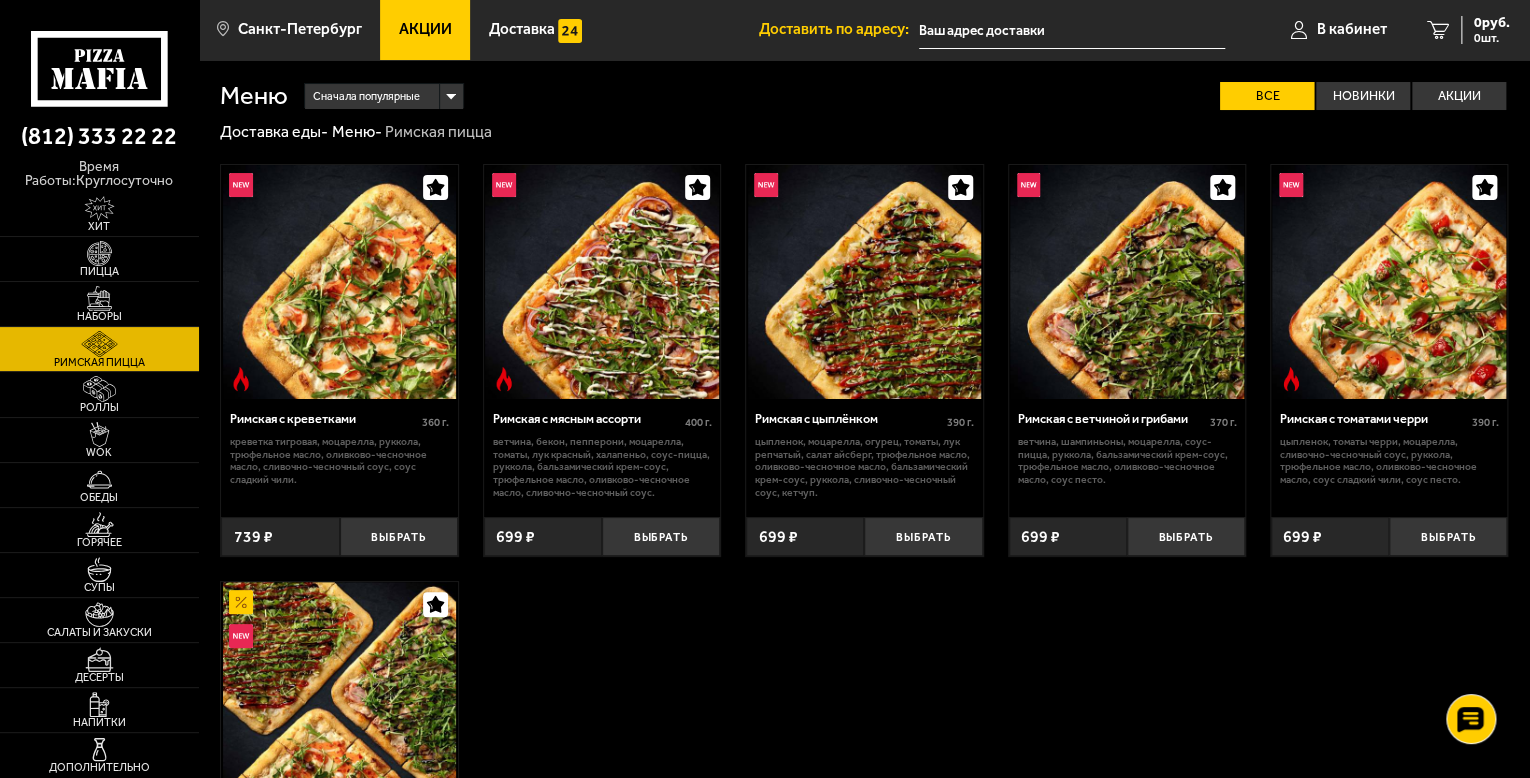 click at bounding box center (864, 281) 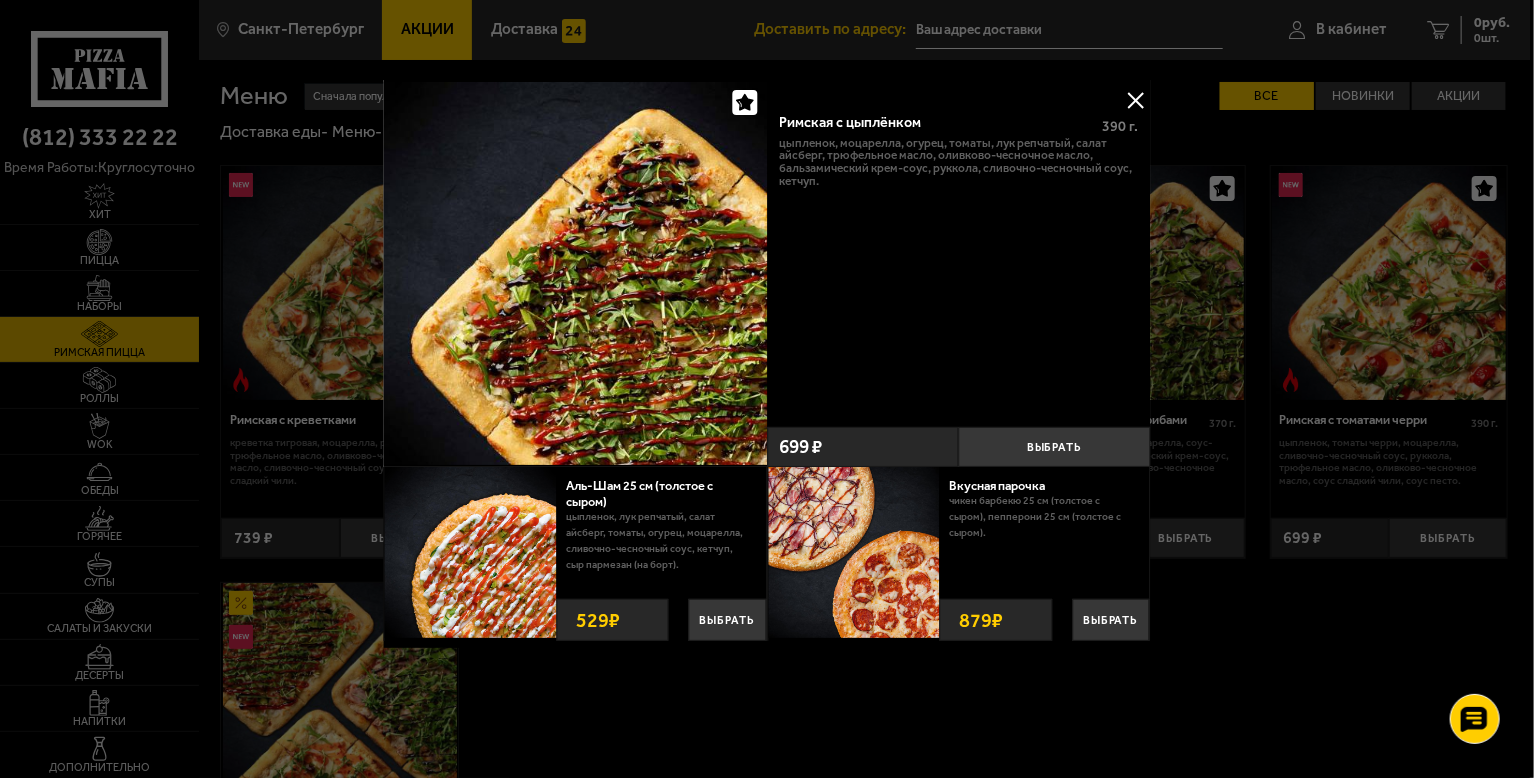 click at bounding box center [1136, 100] 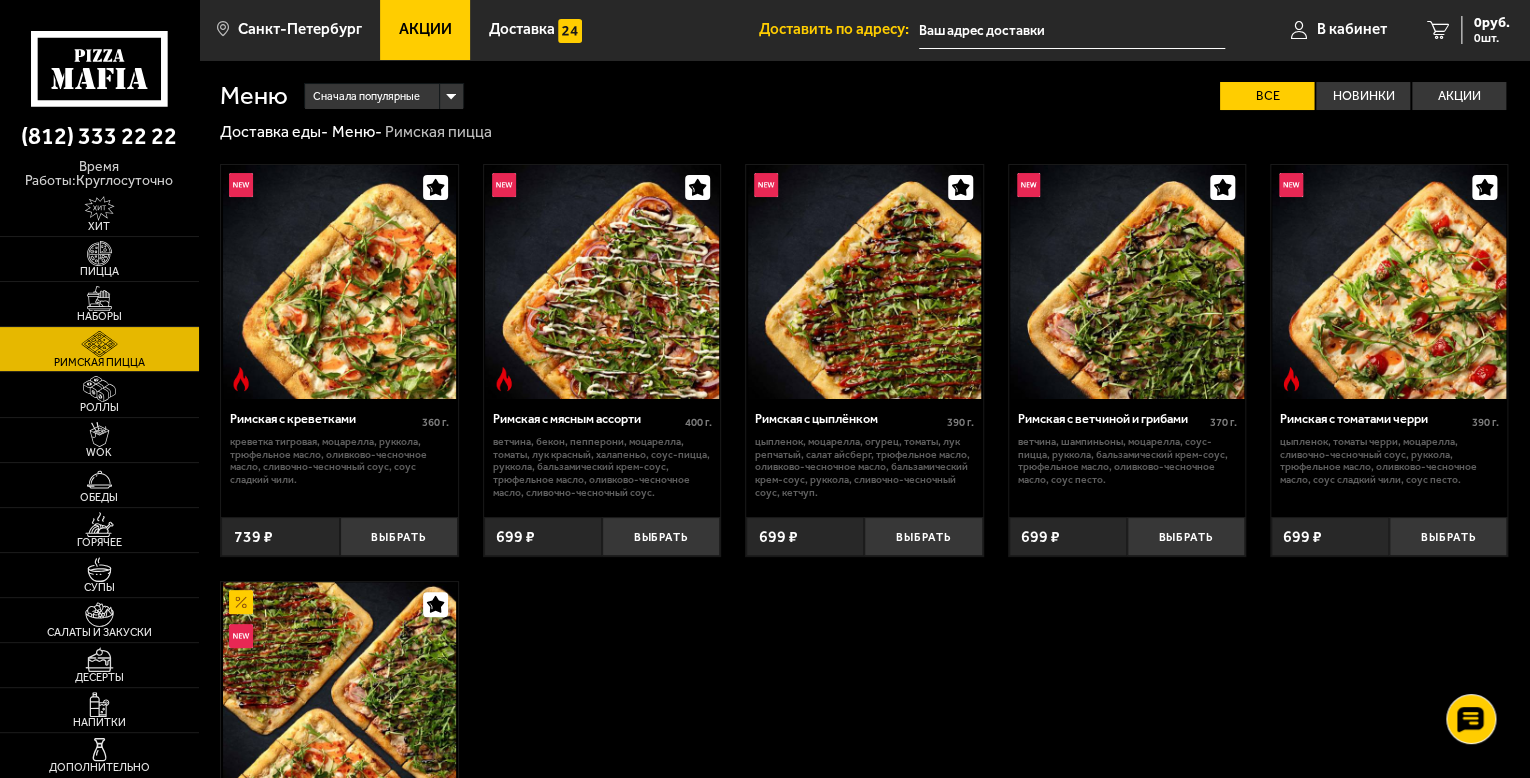 click at bounding box center [1072, 30] 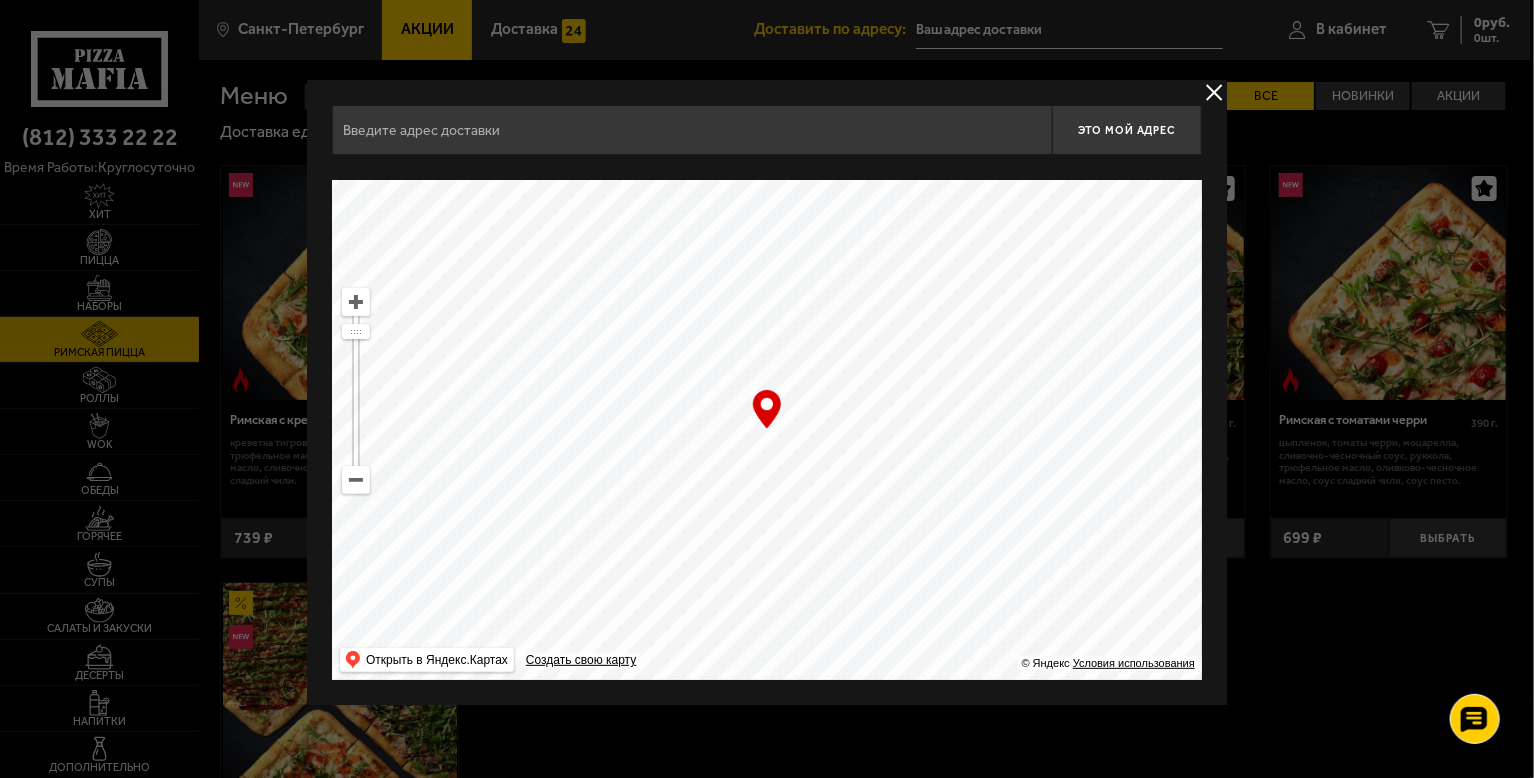 click at bounding box center [1214, 92] 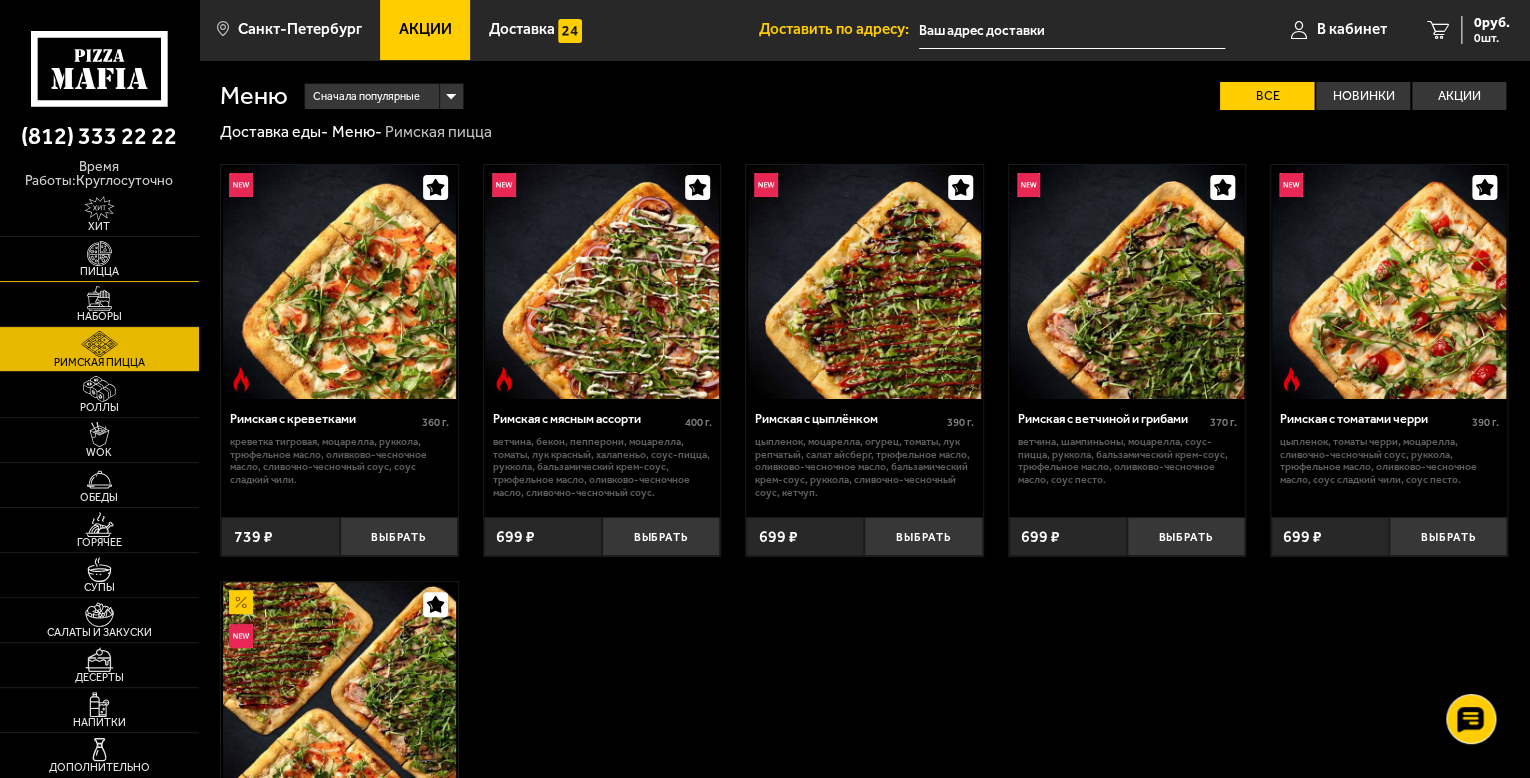 click on "Пицца" at bounding box center [99, 271] 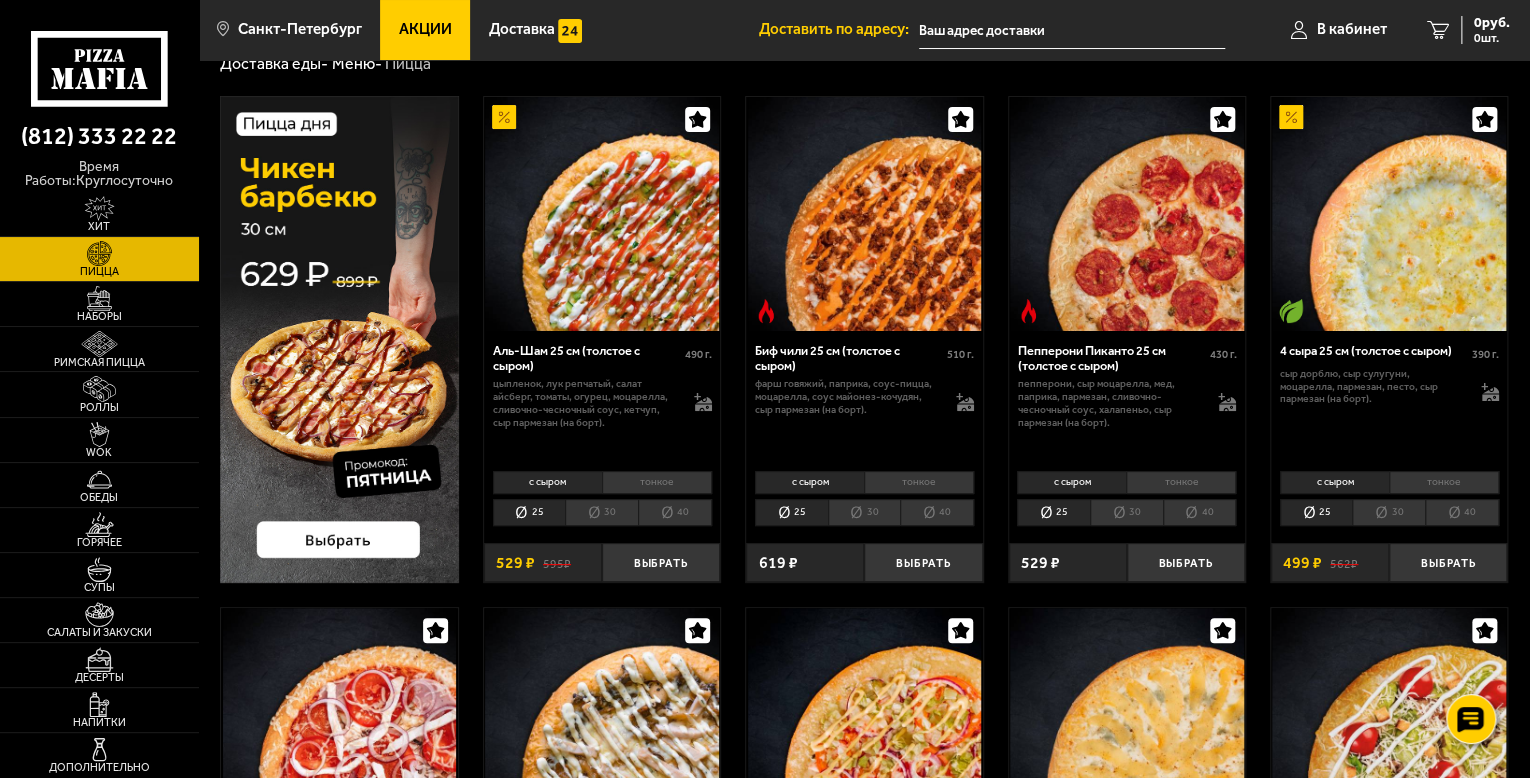 scroll, scrollTop: 100, scrollLeft: 0, axis: vertical 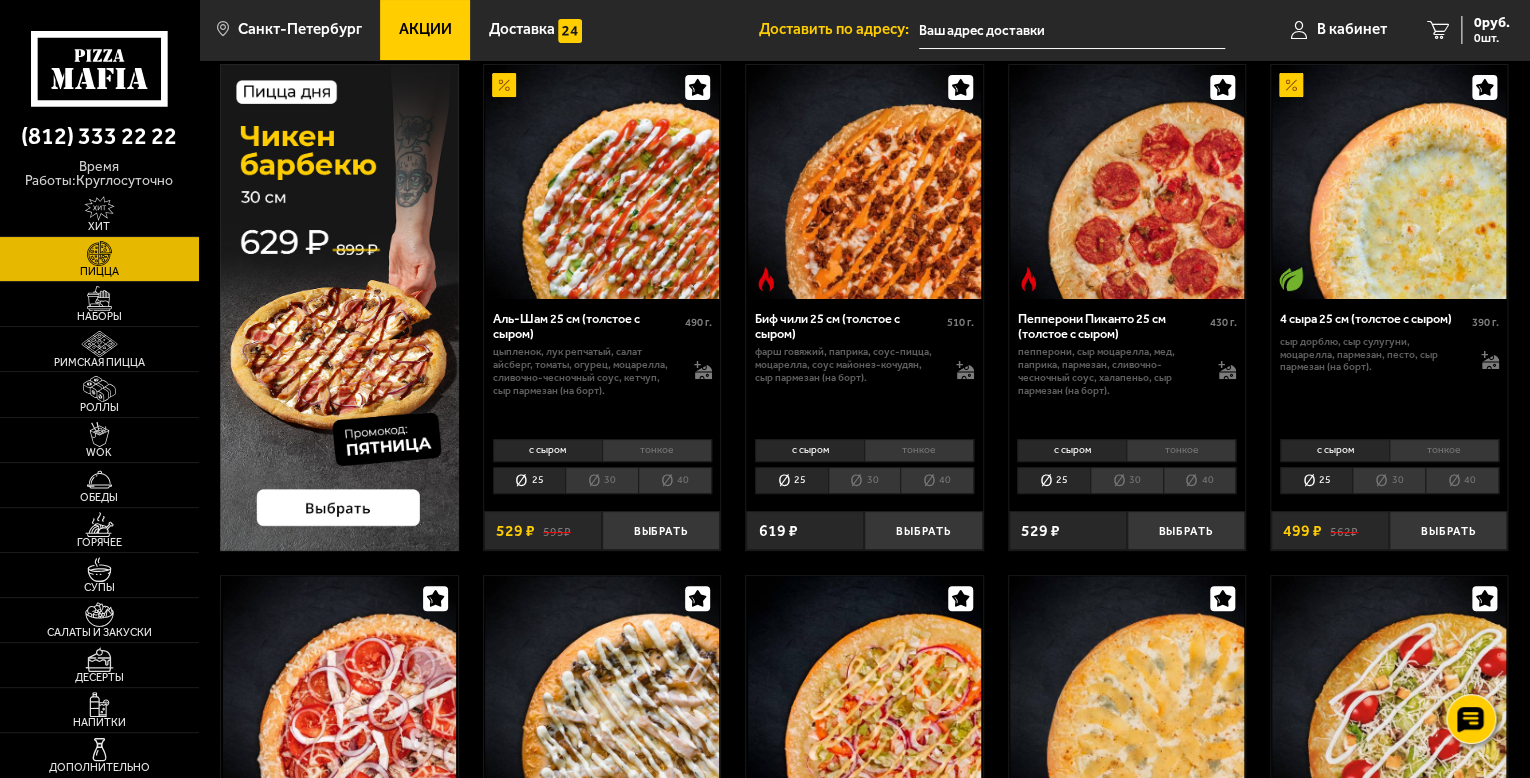 click on "тонкое" at bounding box center [657, 450] 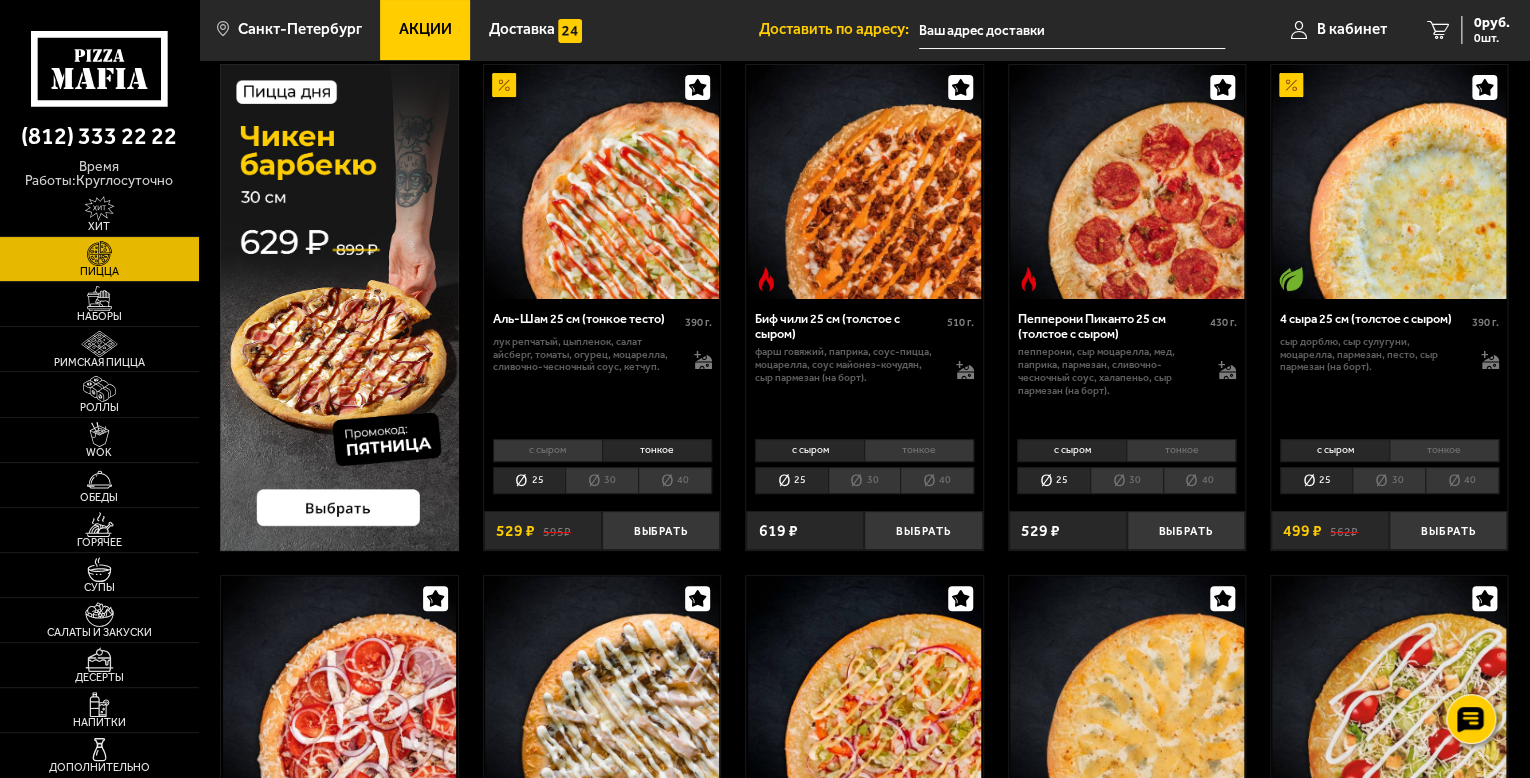 click on "30" at bounding box center [601, 481] 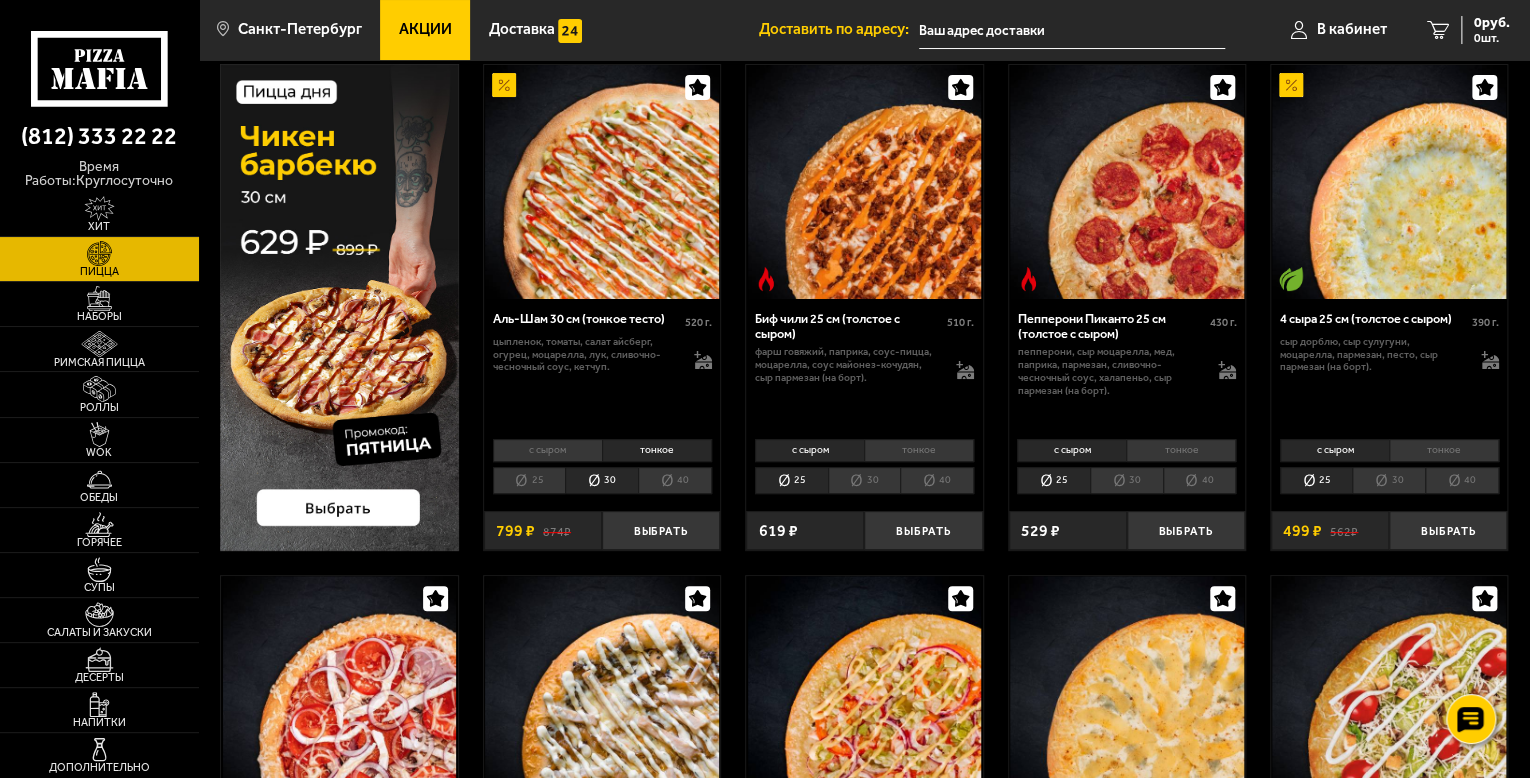 click on "40" at bounding box center (675, 481) 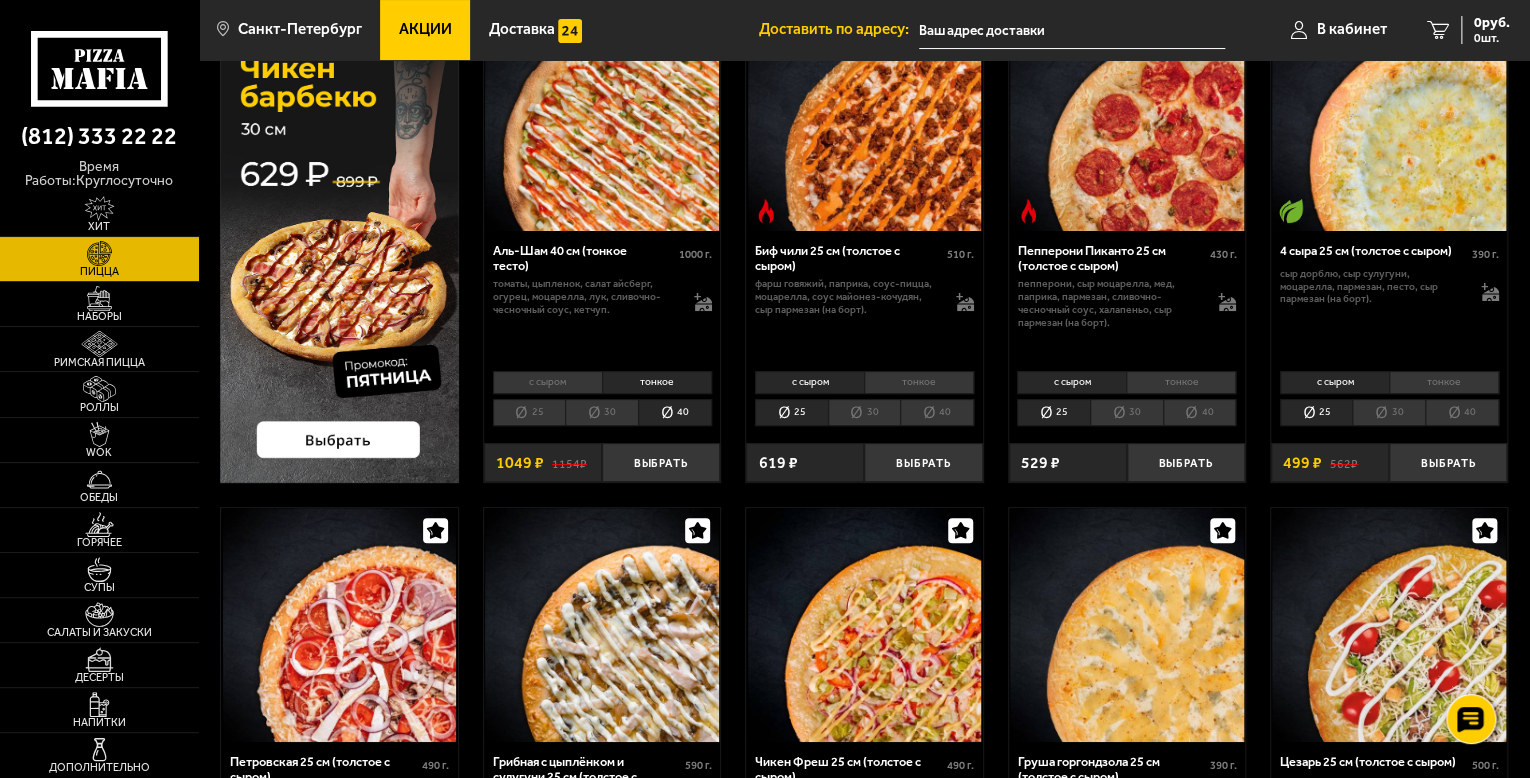 scroll, scrollTop: 0, scrollLeft: 0, axis: both 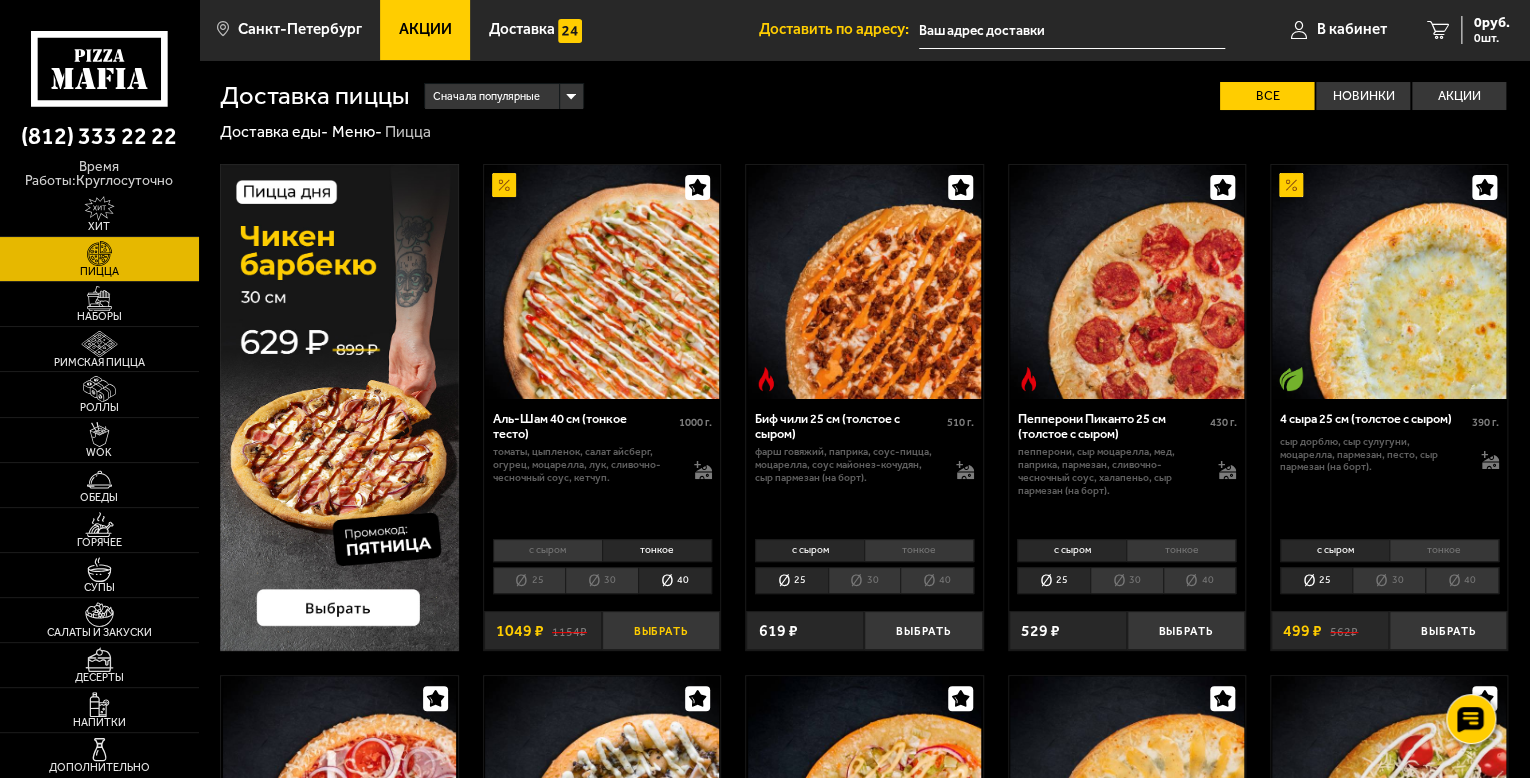 click on "Выбрать" at bounding box center (661, 630) 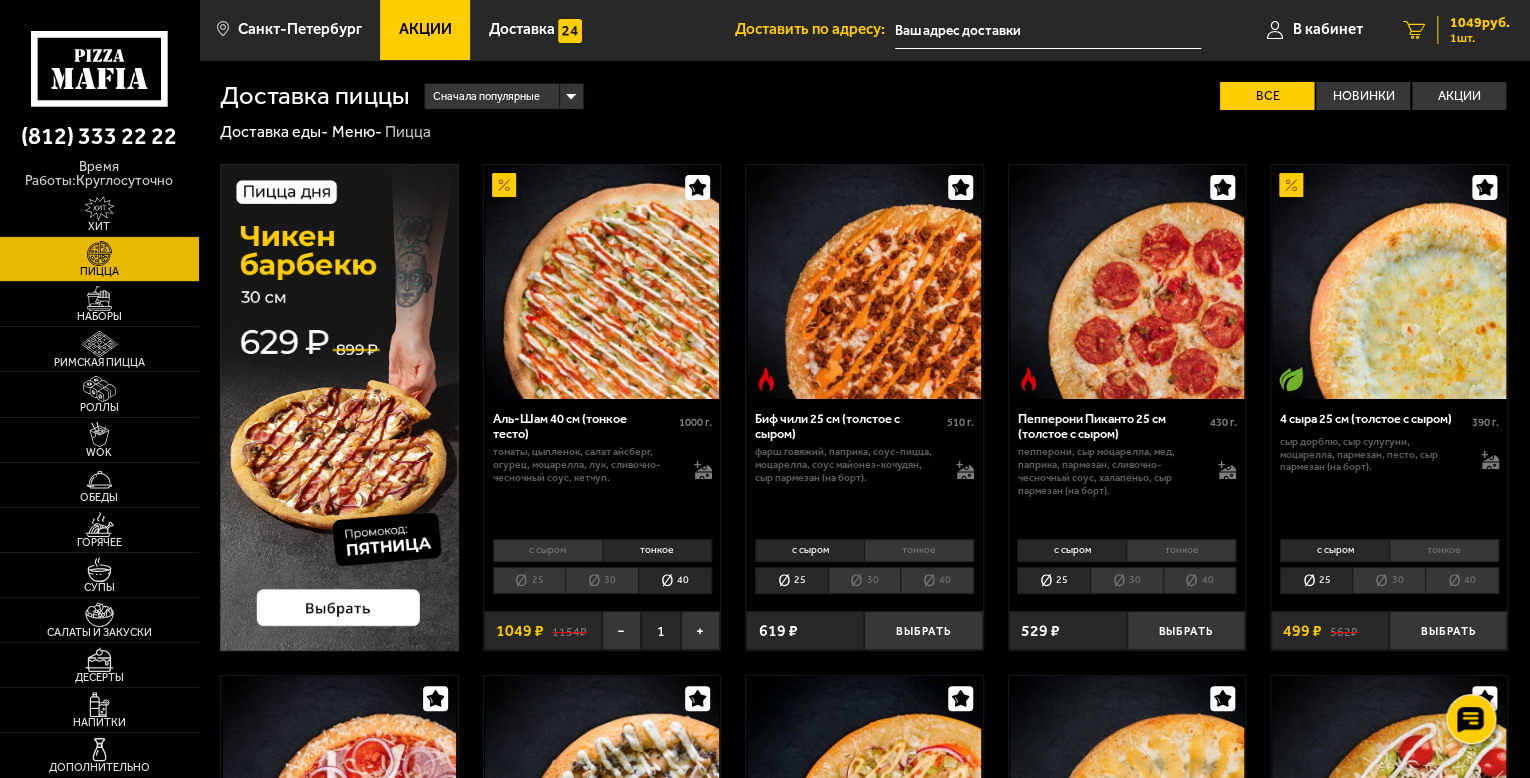 click on "1049  руб." at bounding box center [1480, 23] 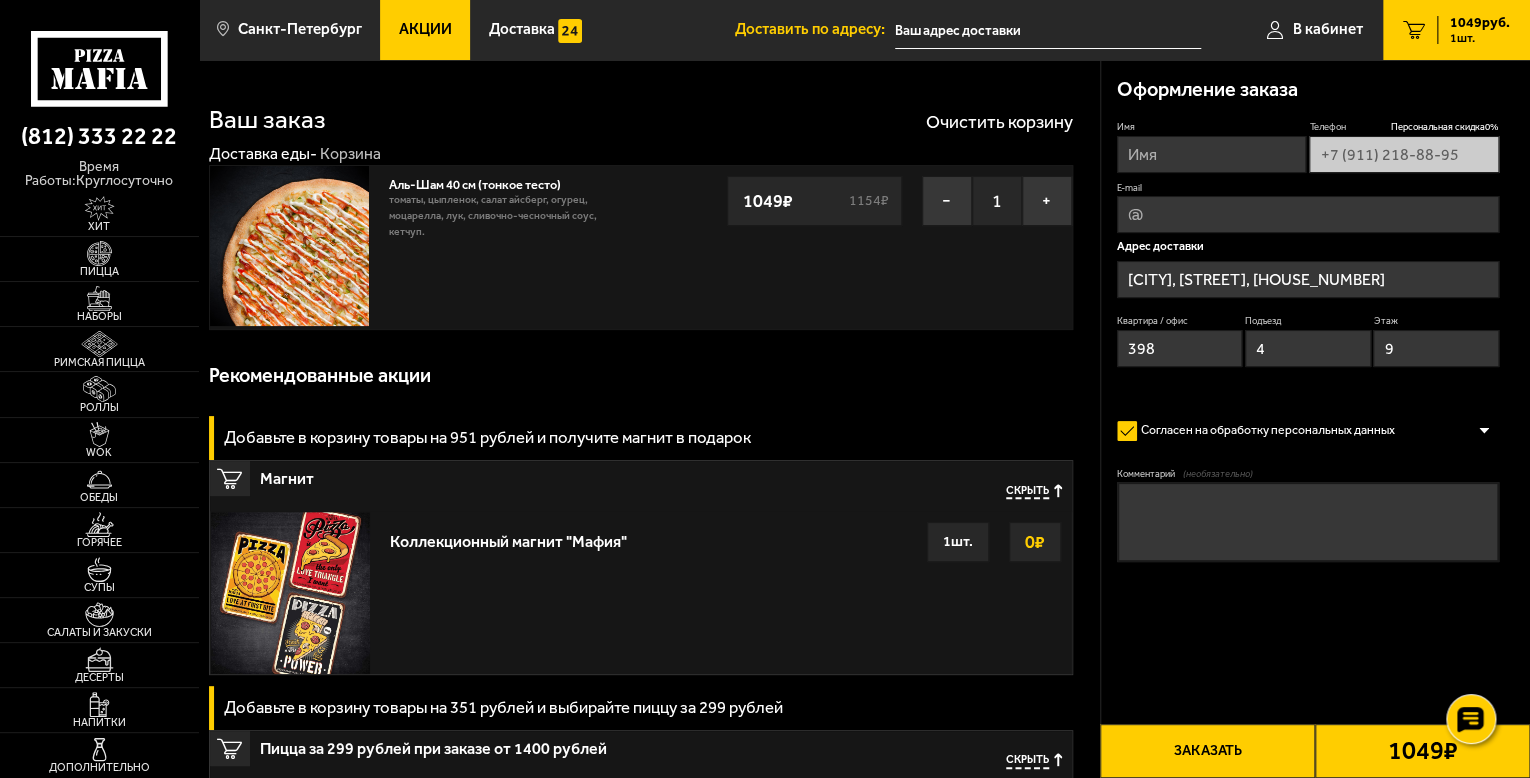 type on "[STREET], [HOUSE_NUMBER]" 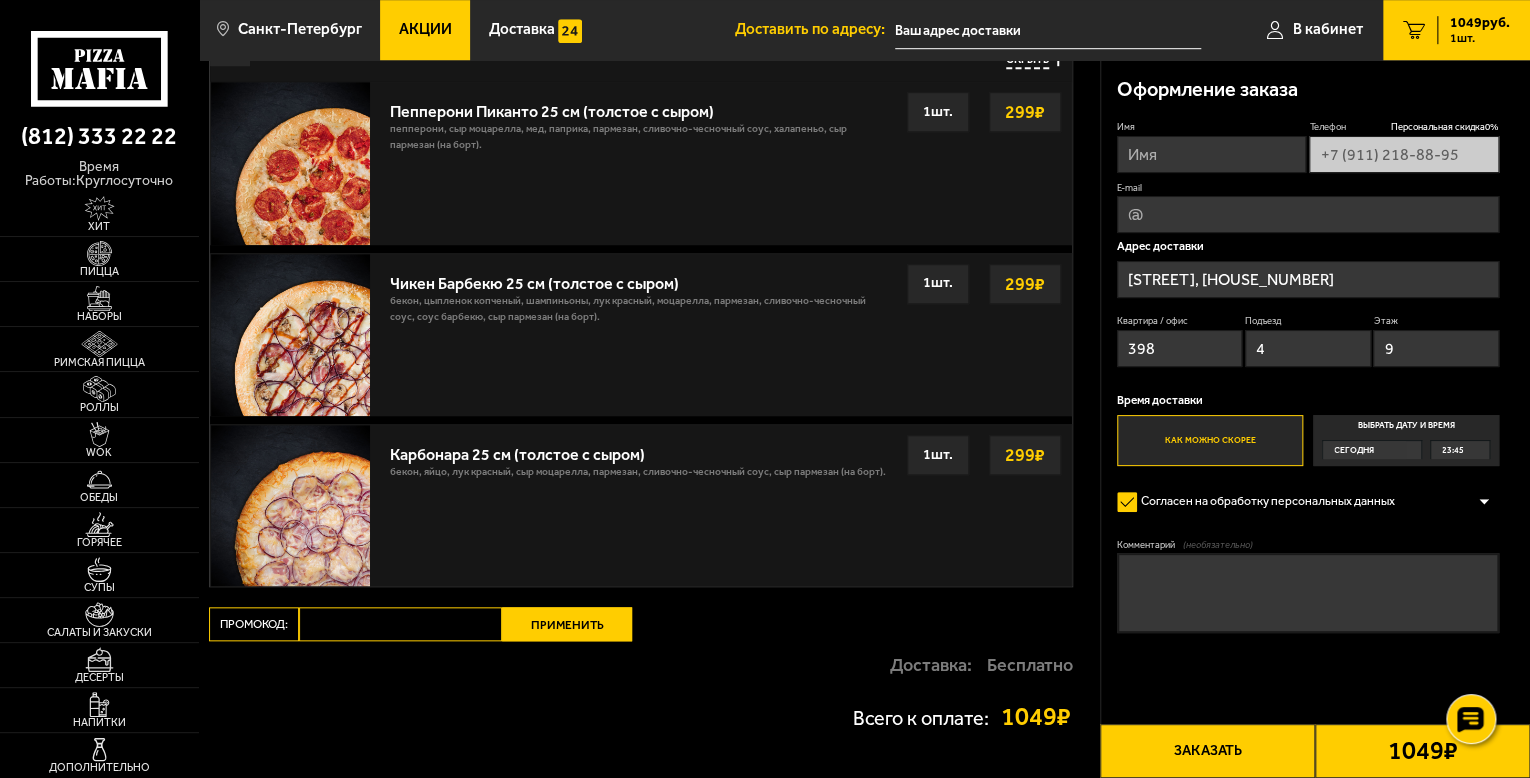 scroll, scrollTop: 800, scrollLeft: 0, axis: vertical 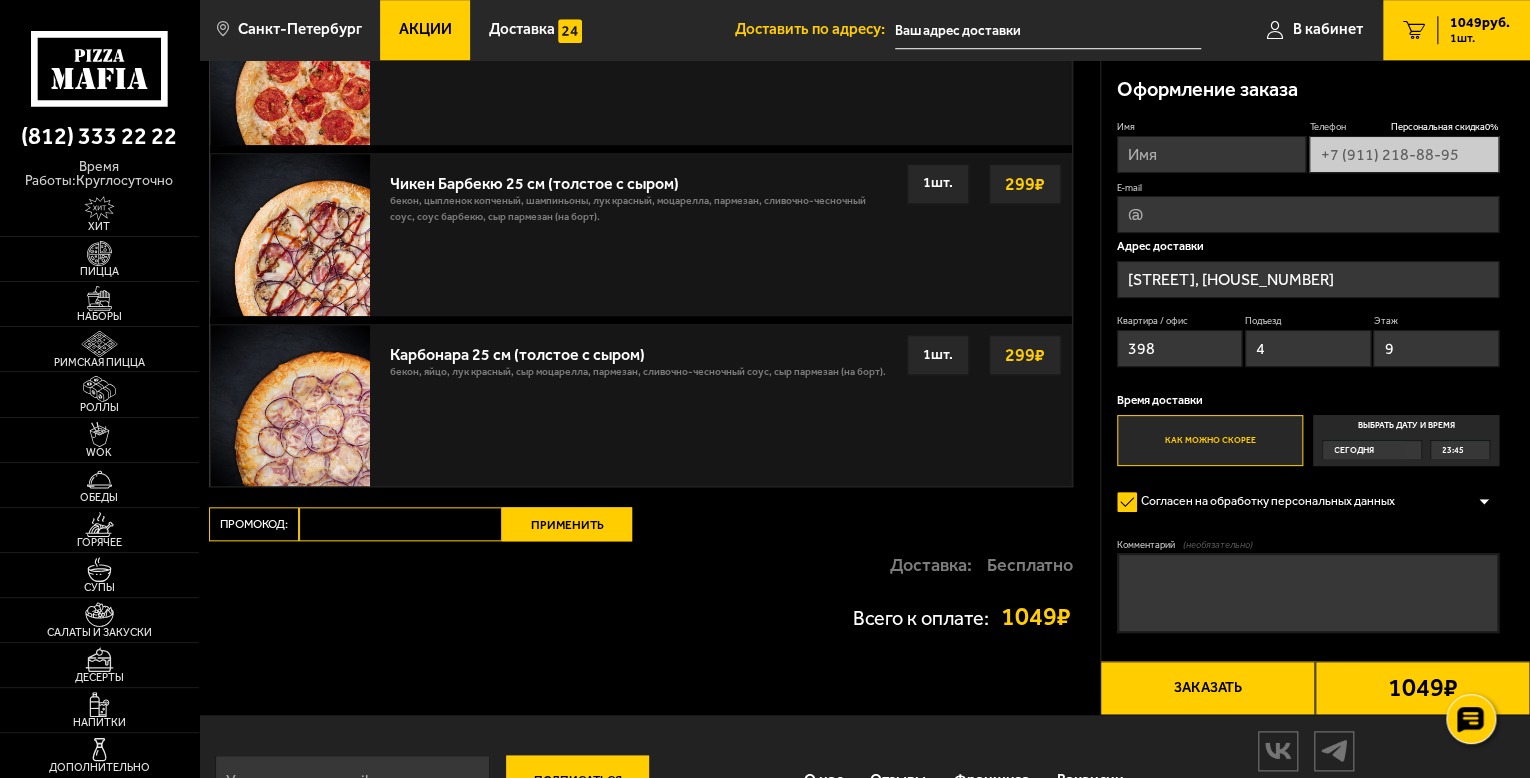click on "Заказать" at bounding box center (1207, 688) 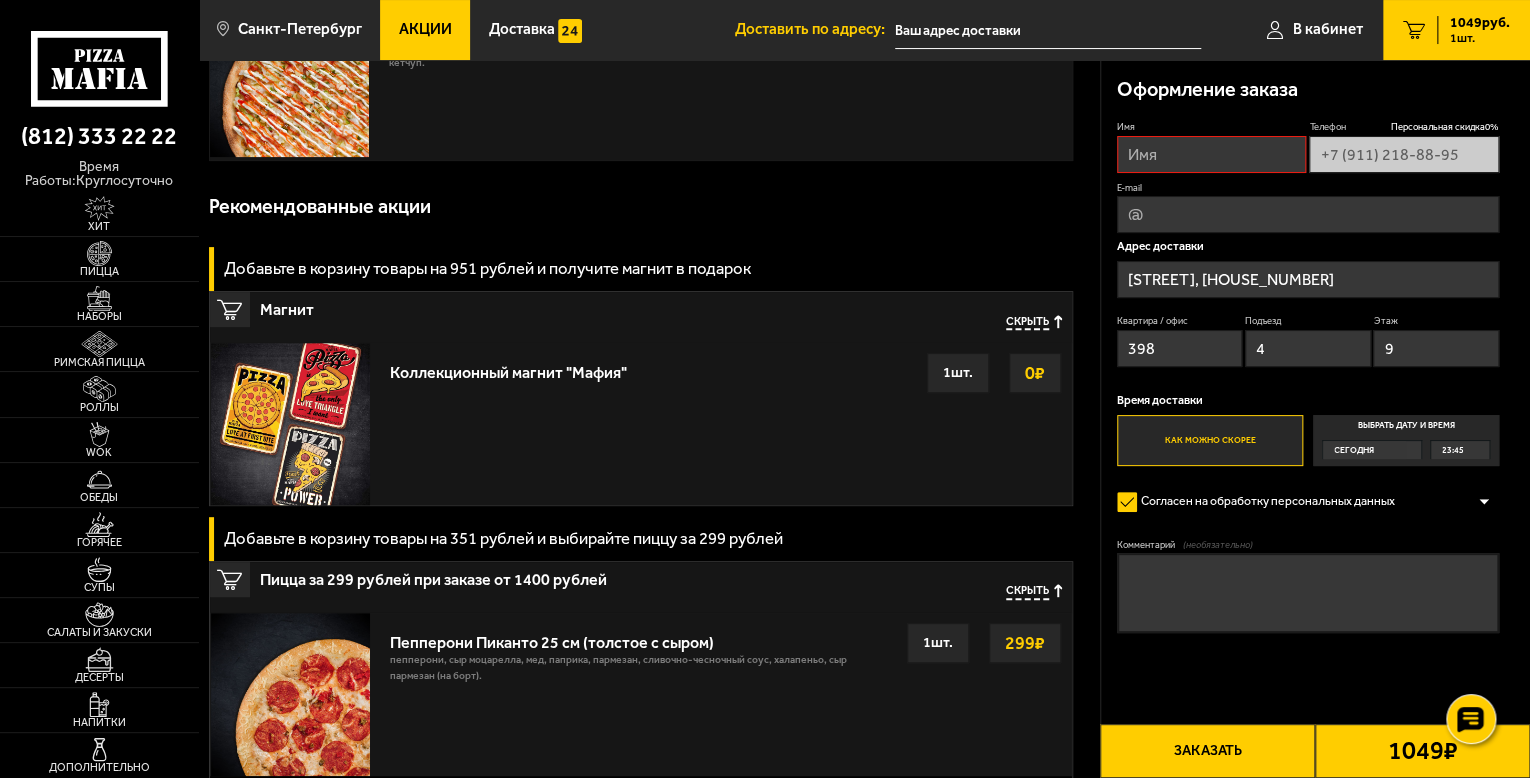scroll, scrollTop: 0, scrollLeft: 0, axis: both 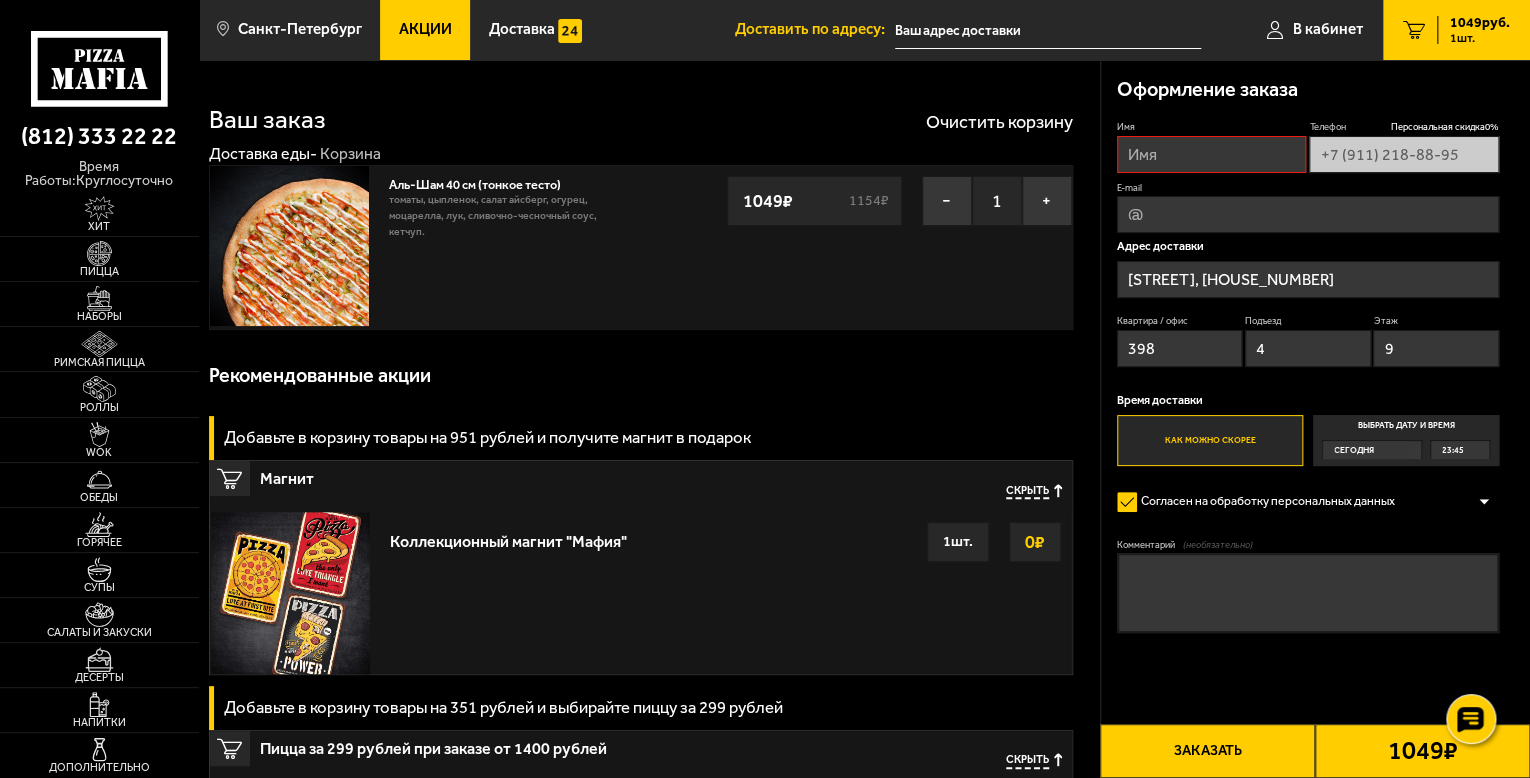 click on "Имя" at bounding box center [1212, 154] 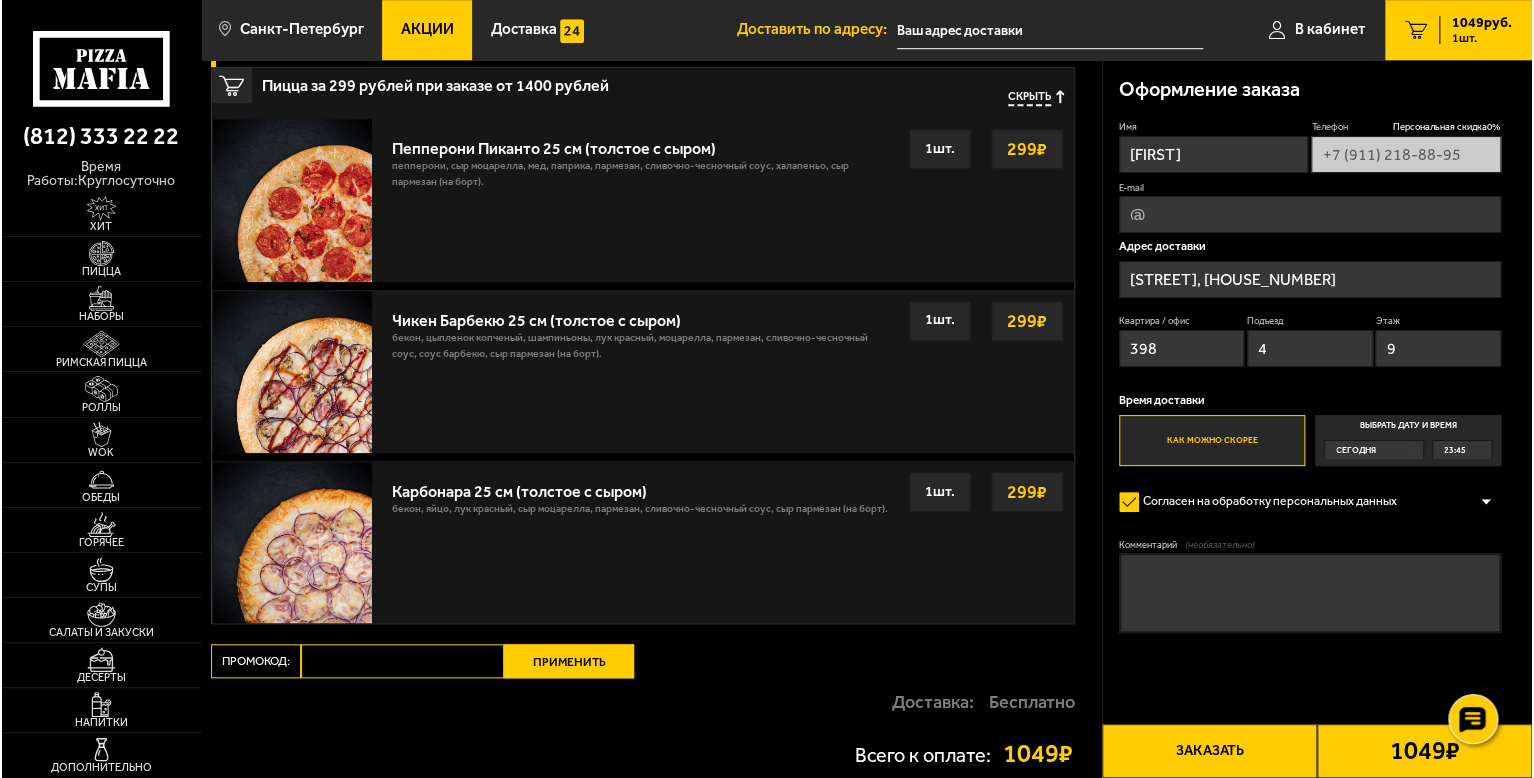 scroll, scrollTop: 700, scrollLeft: 0, axis: vertical 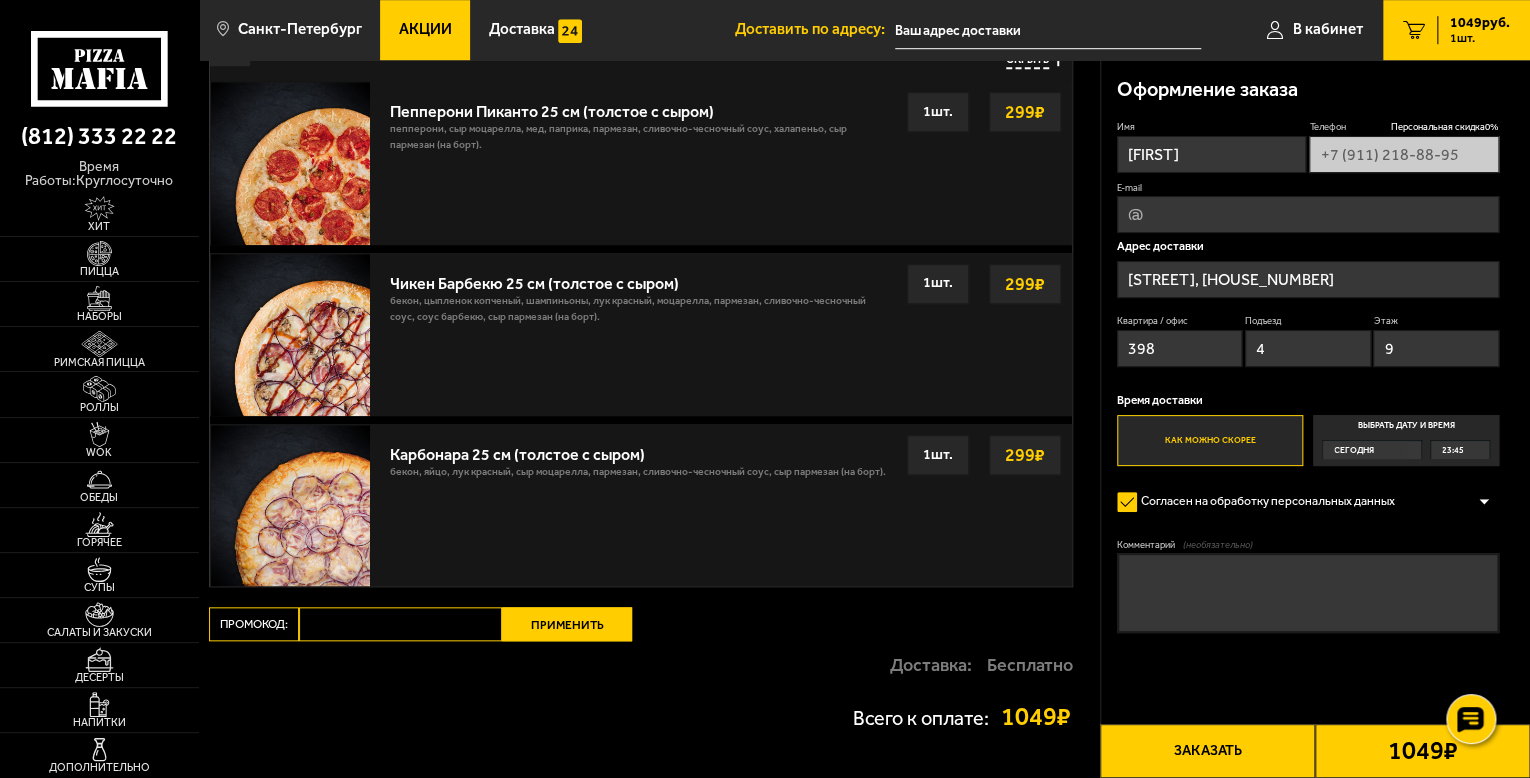 click on "Заказать" at bounding box center (1207, 751) 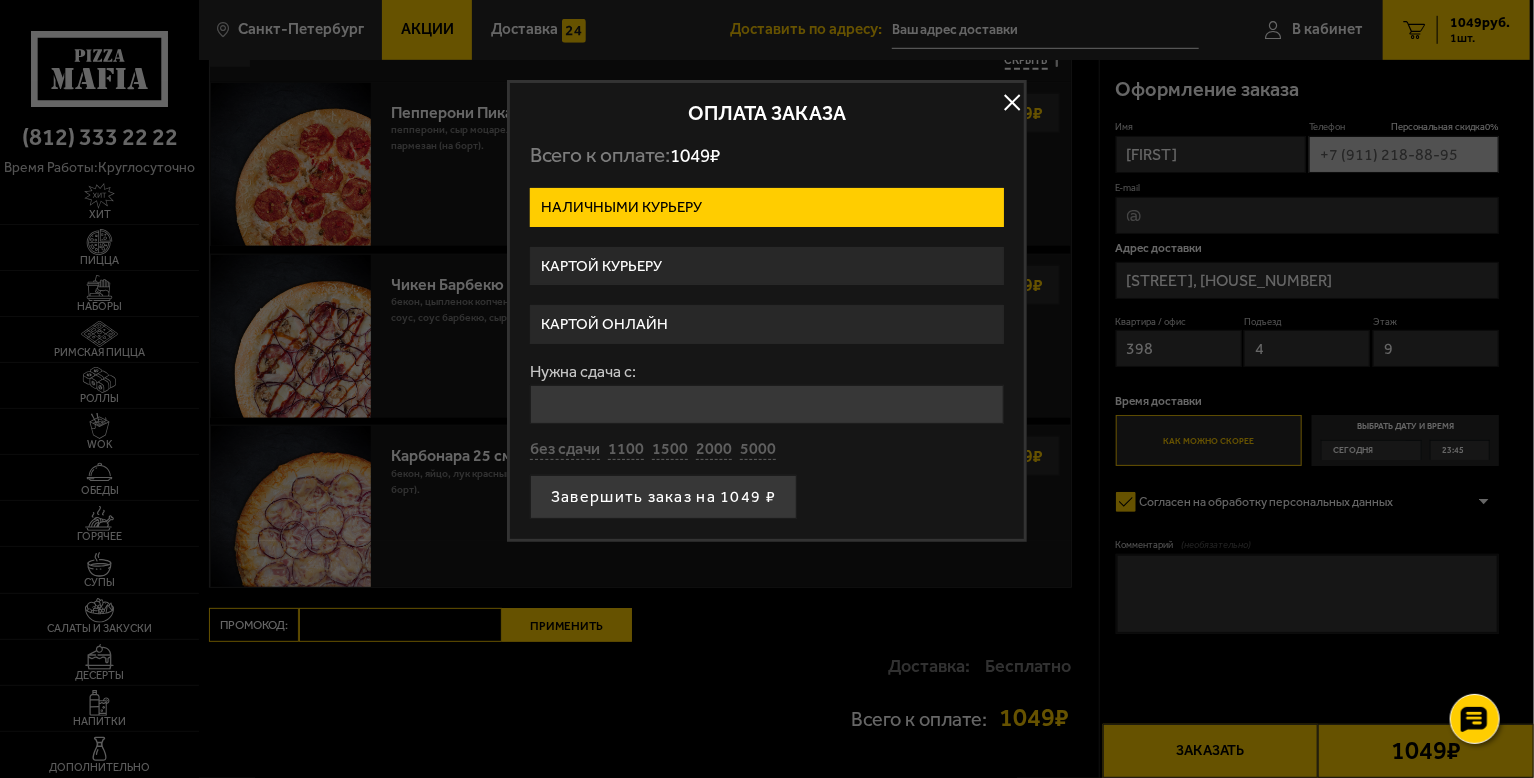 click on "Картой курьеру" at bounding box center [767, 266] 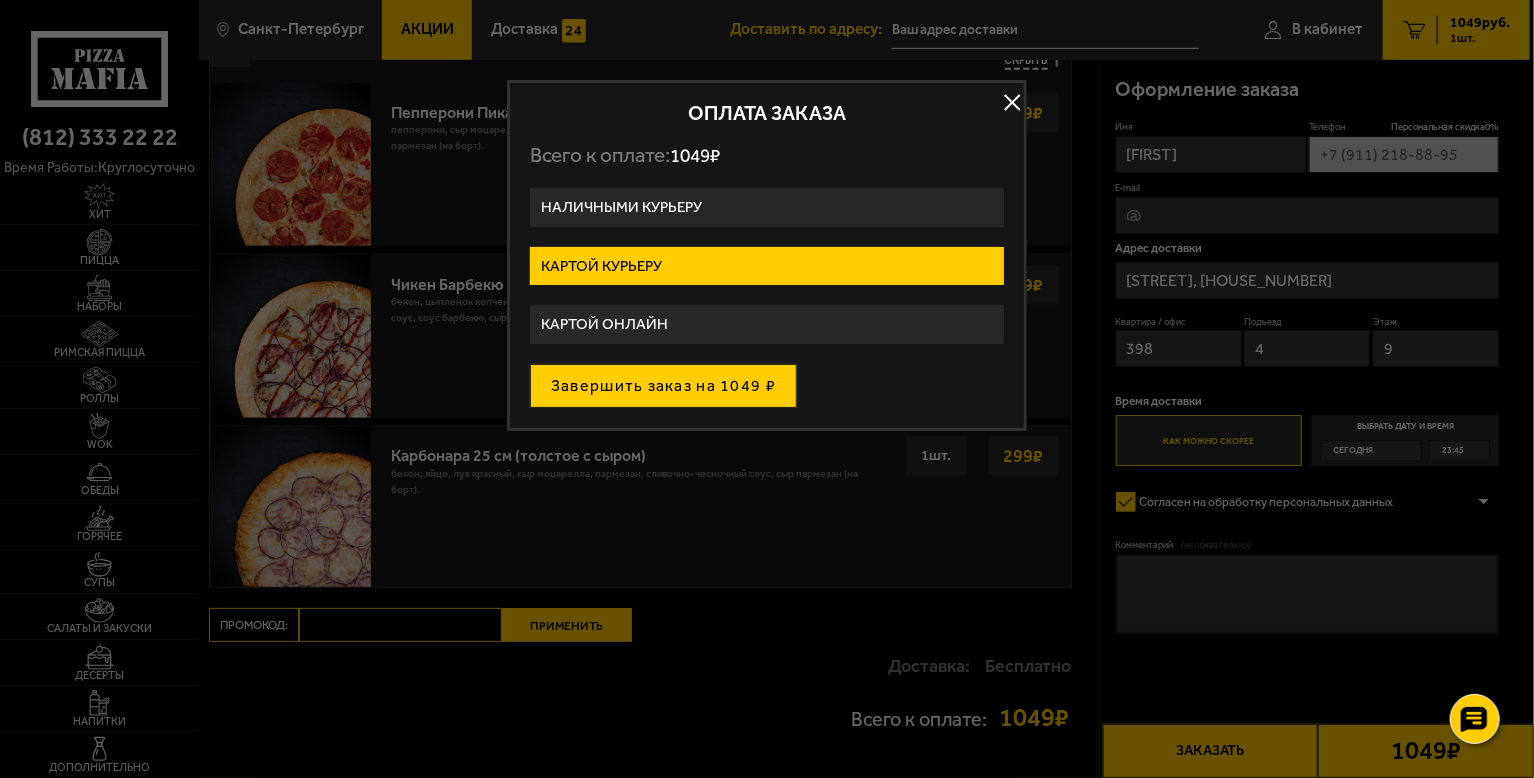 click on "Завершить заказ на 1049 ₽" at bounding box center [663, 386] 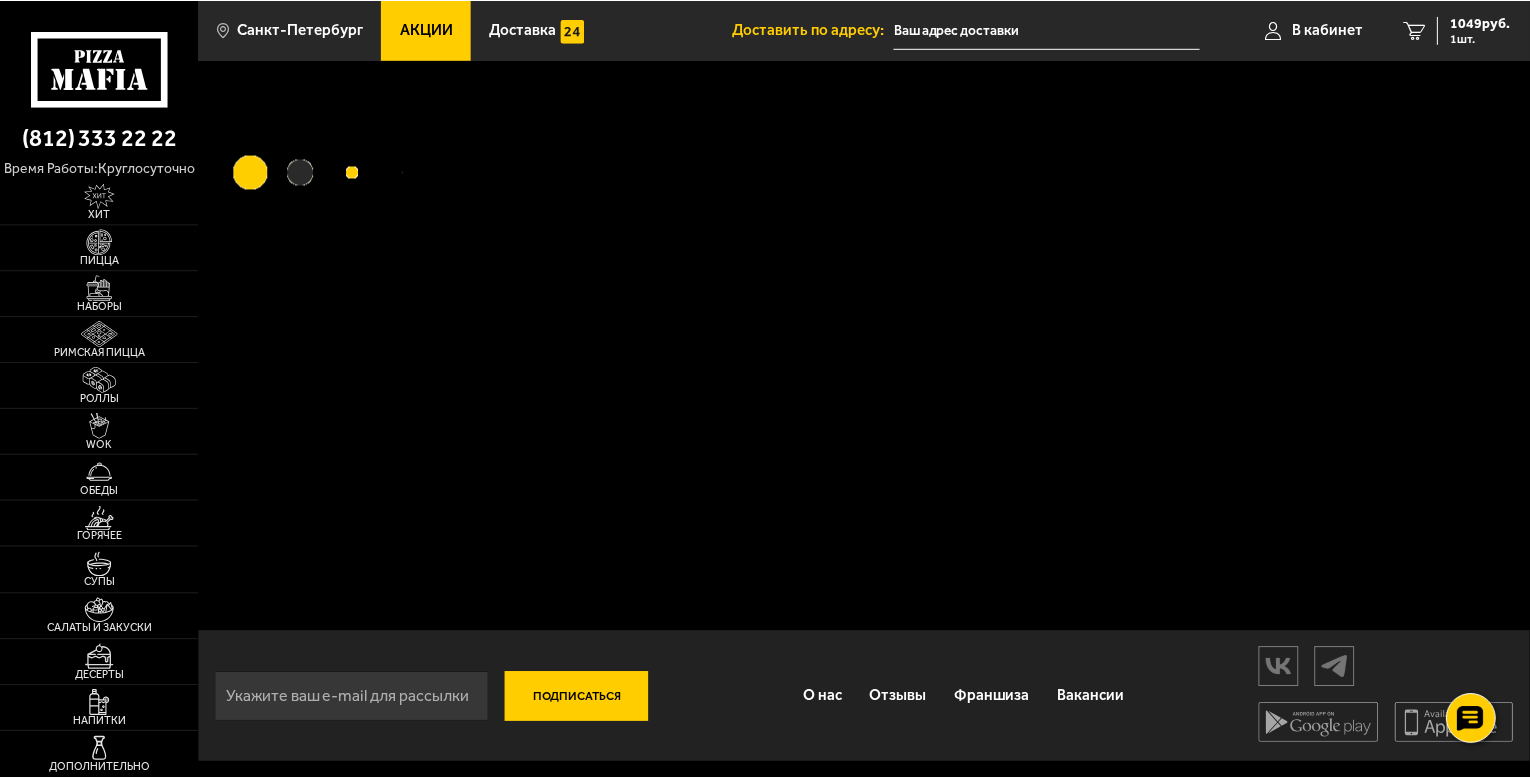 scroll, scrollTop: 0, scrollLeft: 0, axis: both 